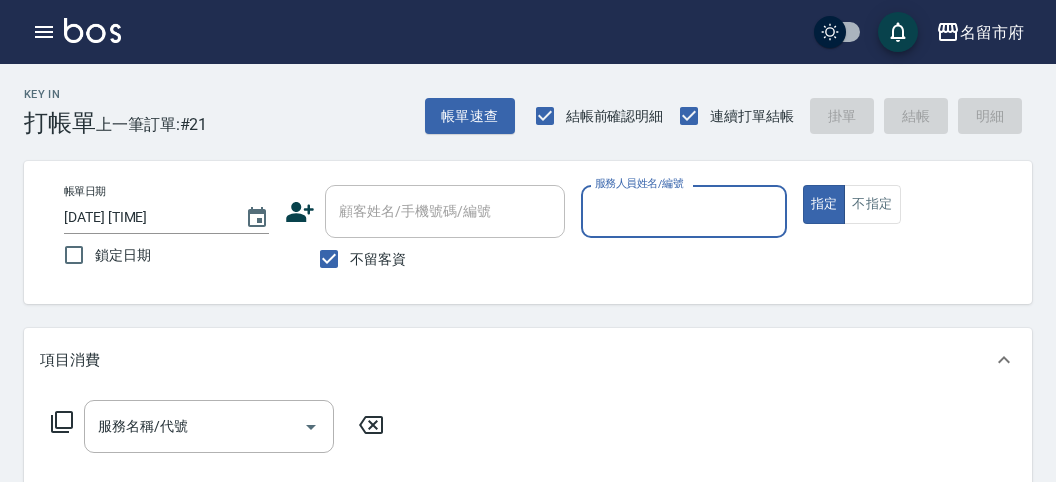 scroll, scrollTop: 0, scrollLeft: 0, axis: both 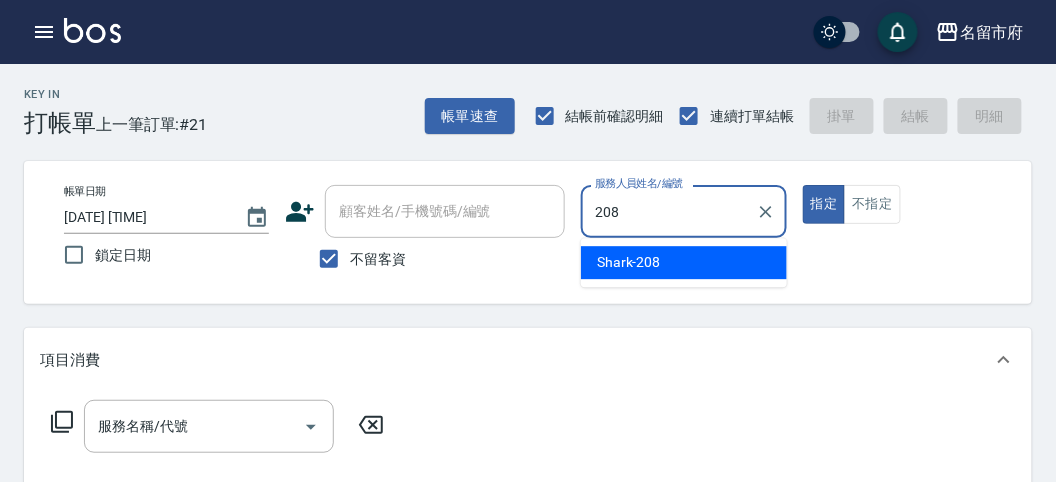 click on "[DESIGNER_NAME] -208" at bounding box center [629, 262] 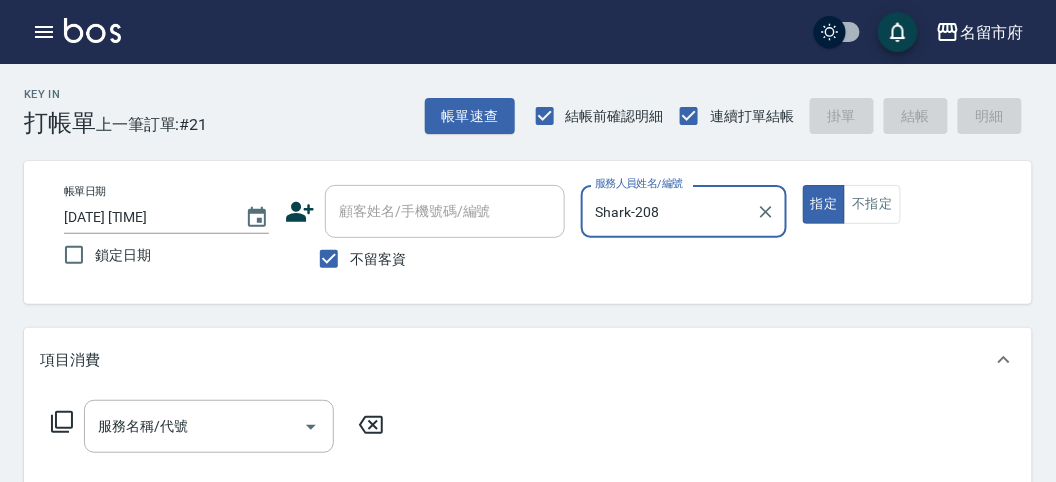 type on "Shark-208" 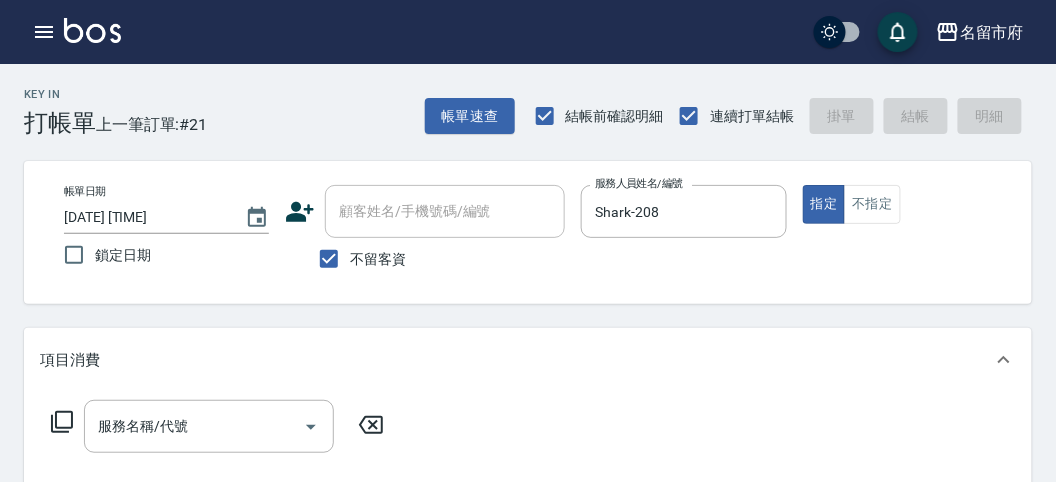 click 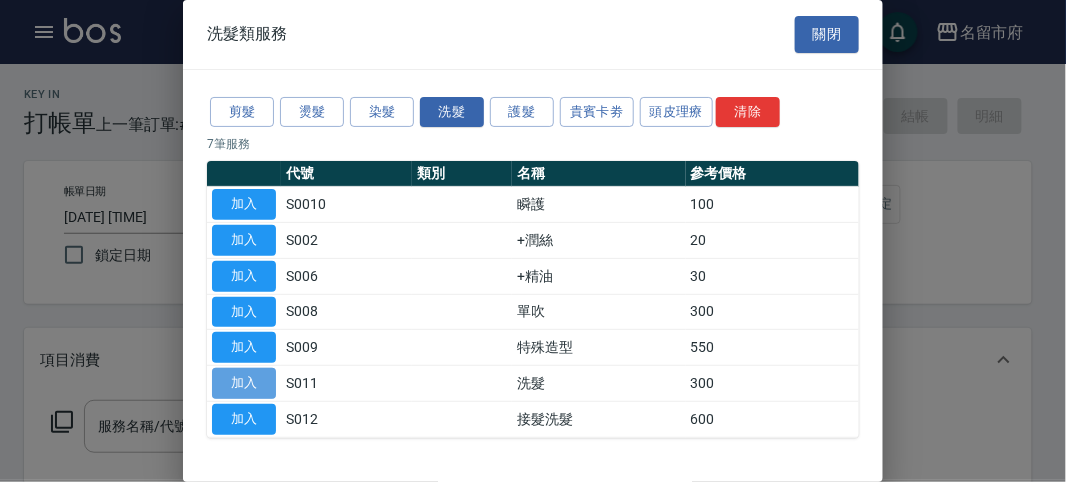 click on "加入" at bounding box center (244, 383) 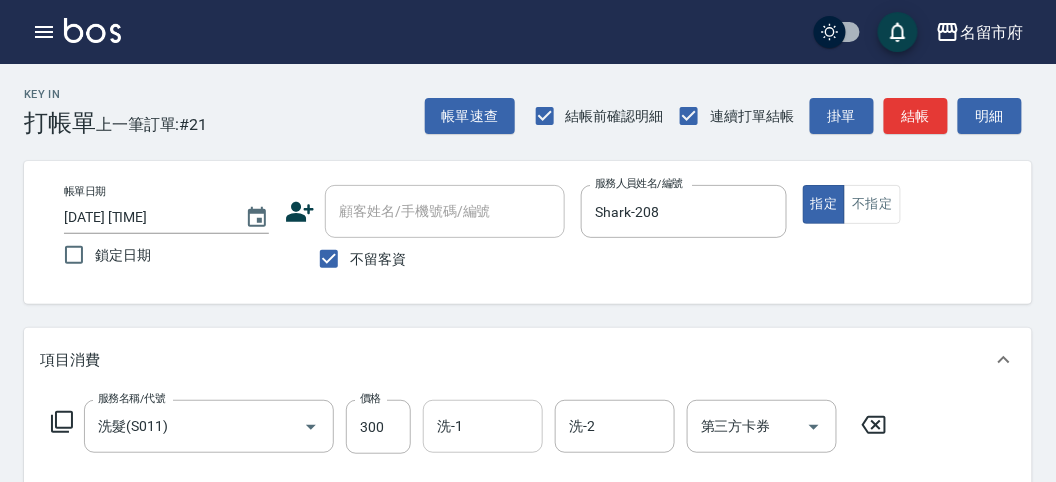 click on "洗-1" at bounding box center [483, 426] 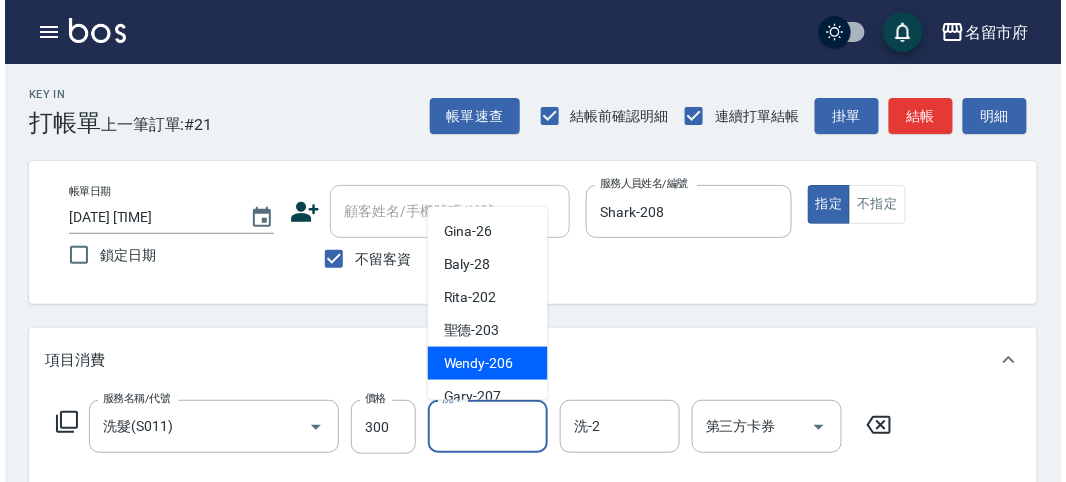 scroll, scrollTop: 153, scrollLeft: 0, axis: vertical 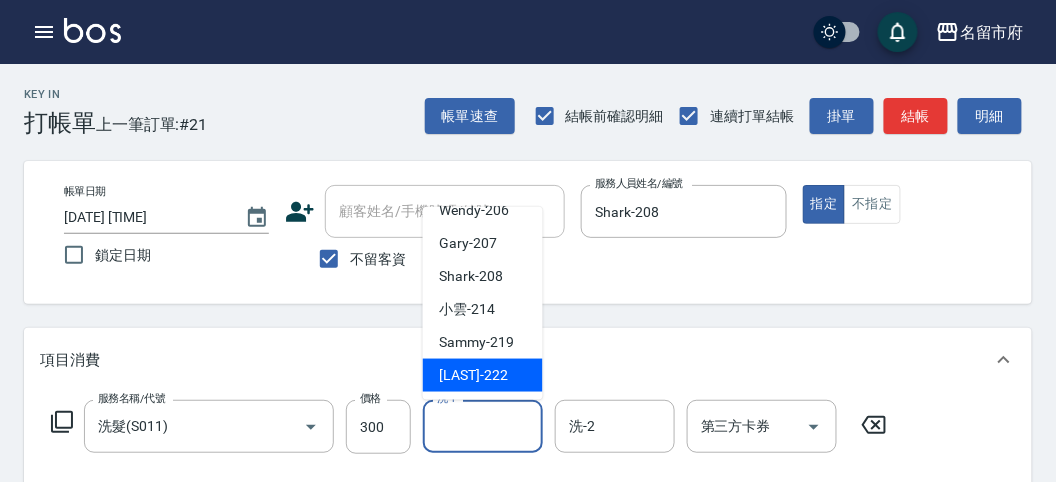 click on "[LAST]-222" at bounding box center [473, 375] 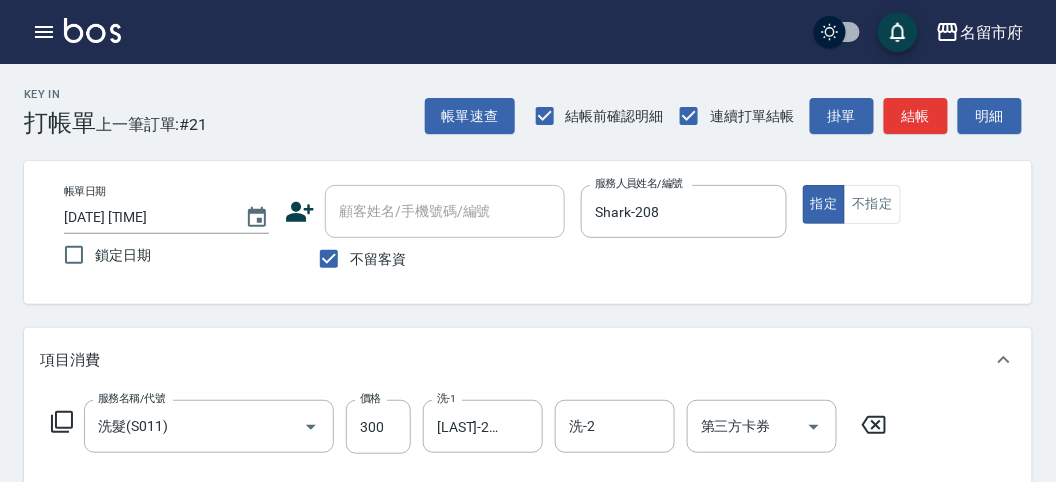 click 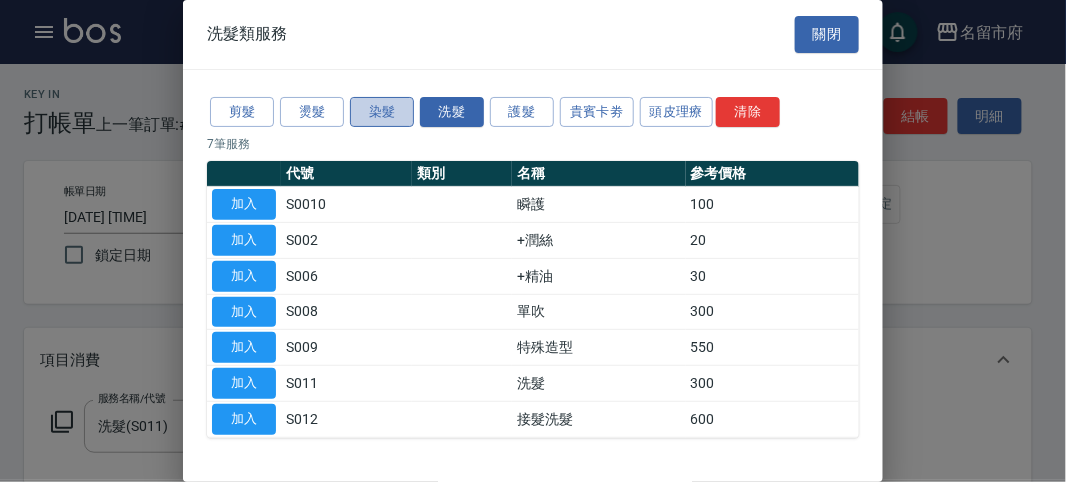 click on "染髮" at bounding box center [382, 112] 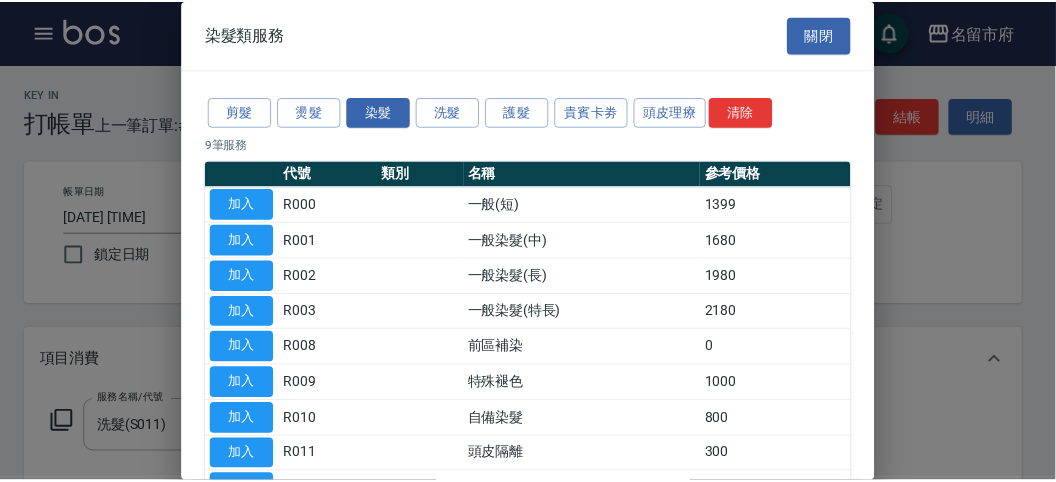 scroll, scrollTop: 131, scrollLeft: 0, axis: vertical 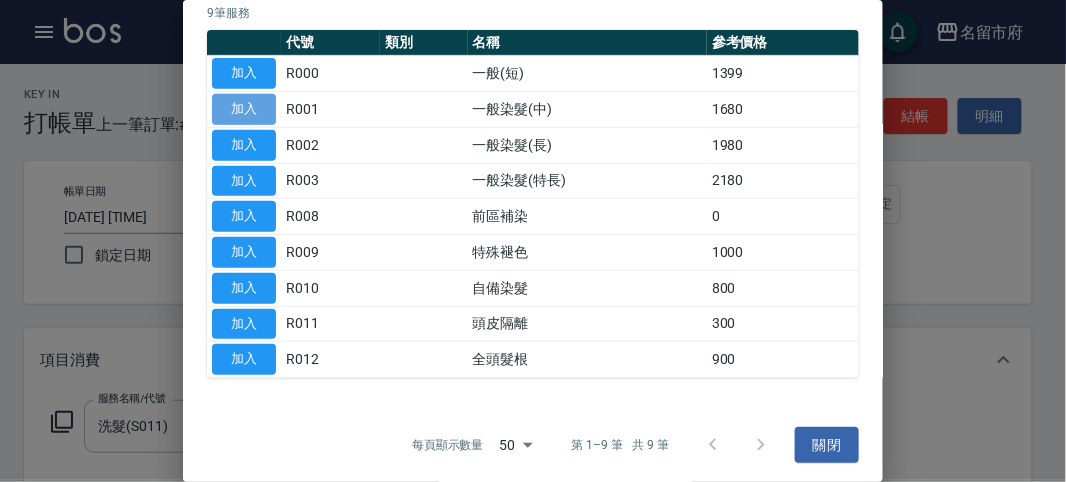 click on "加入" at bounding box center (244, 109) 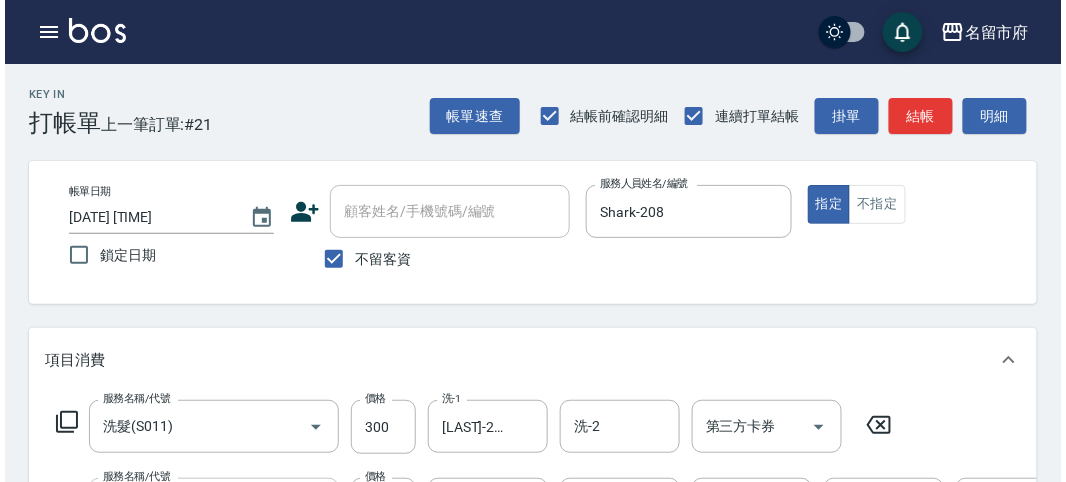 scroll, scrollTop: 111, scrollLeft: 0, axis: vertical 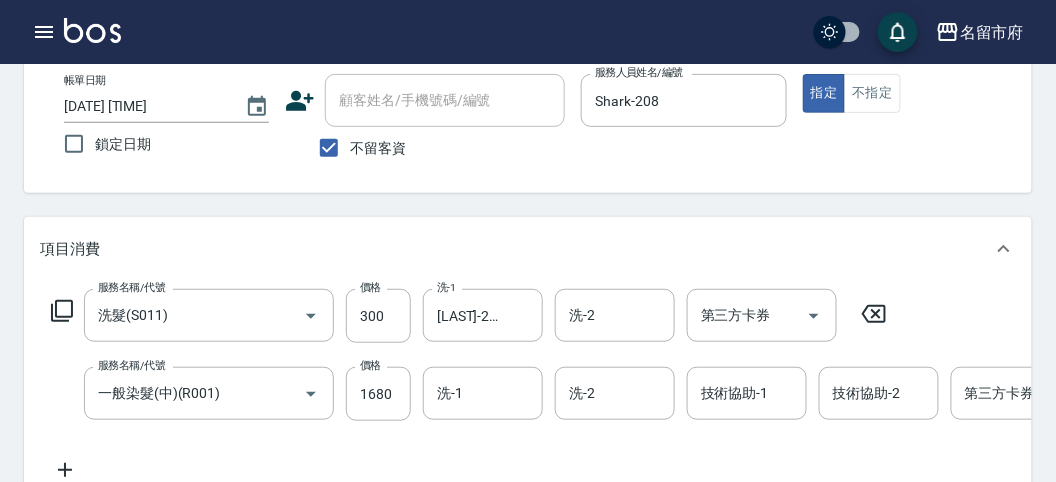 click 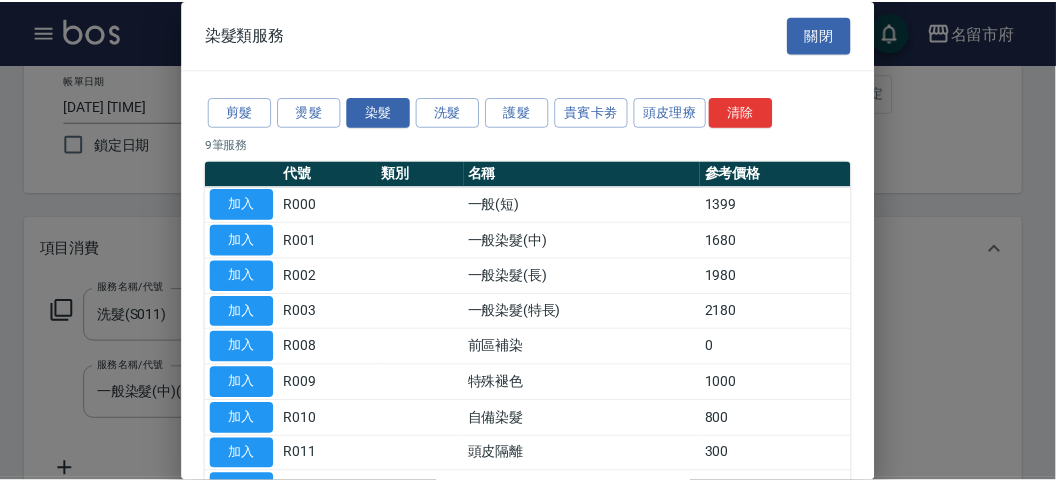 scroll, scrollTop: 131, scrollLeft: 0, axis: vertical 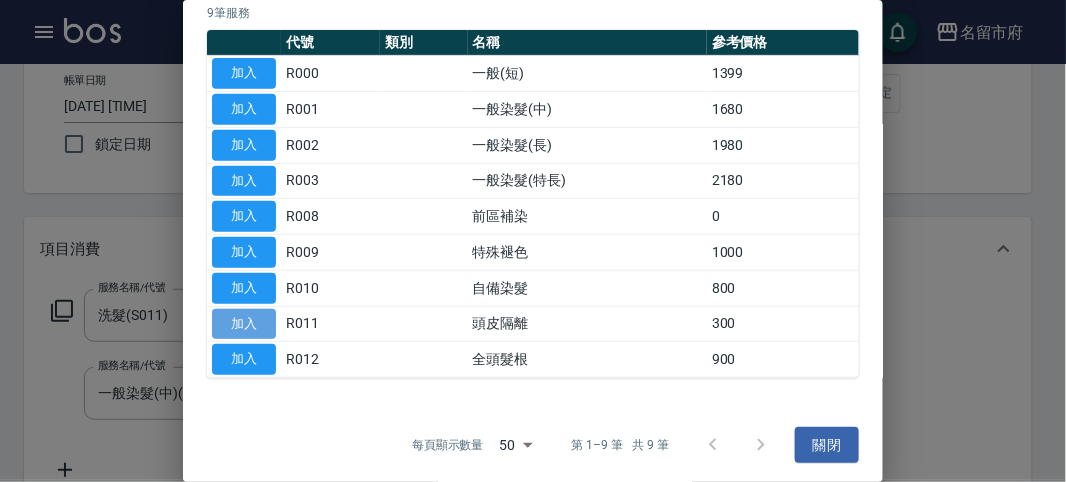 click on "加入" at bounding box center (244, 324) 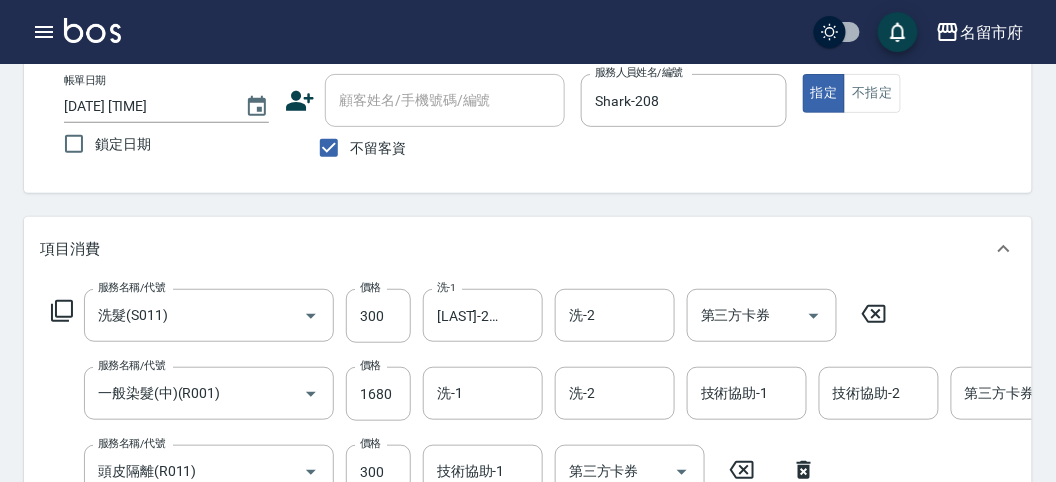 click 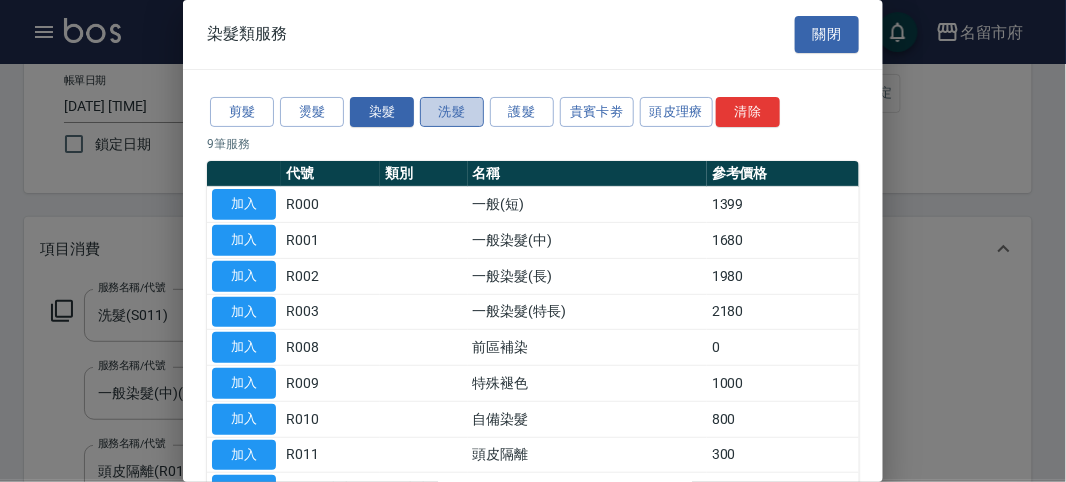 click on "洗髮" at bounding box center [452, 112] 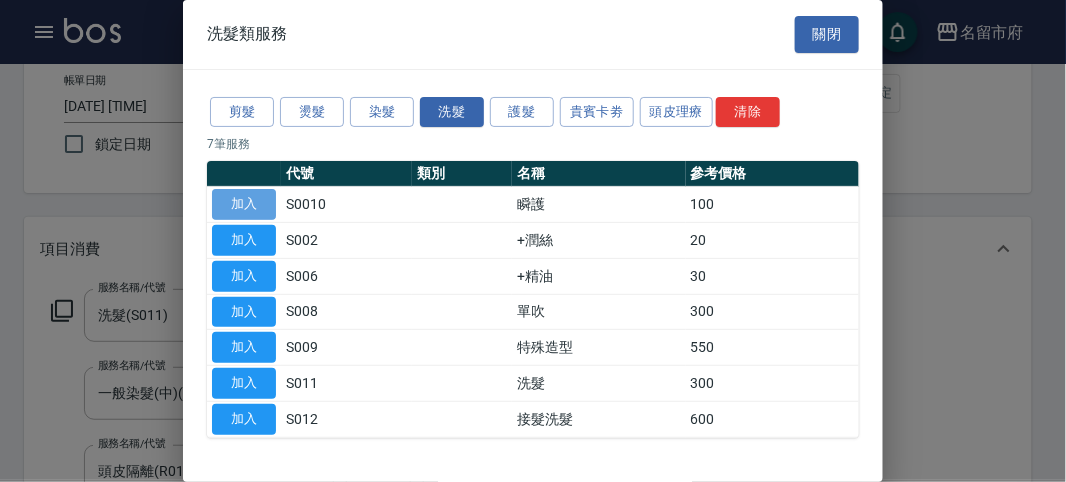 click on "加入" at bounding box center (244, 204) 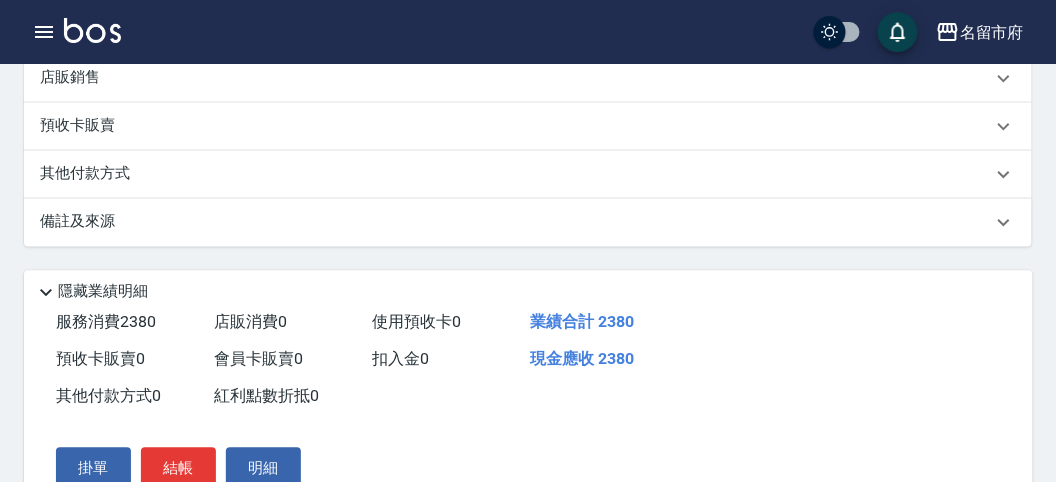 scroll, scrollTop: 282, scrollLeft: 0, axis: vertical 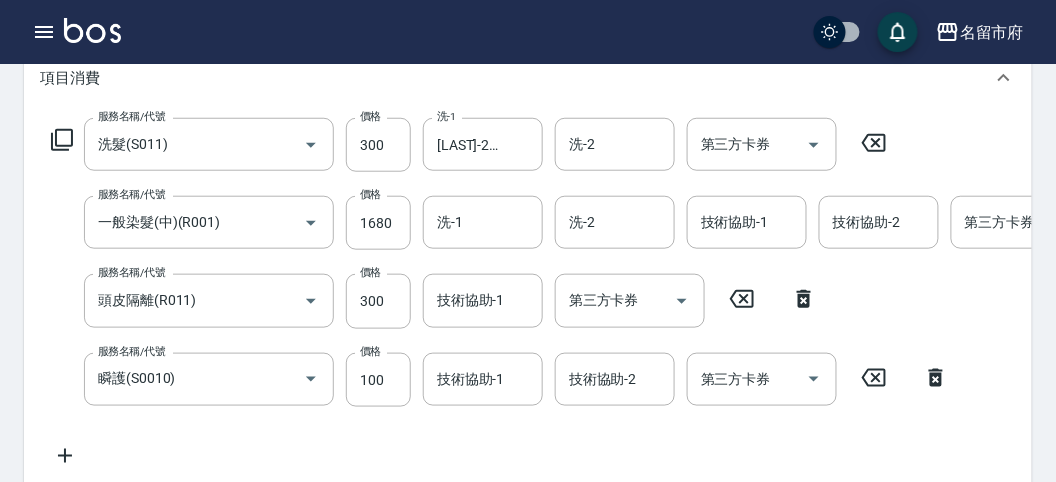 click 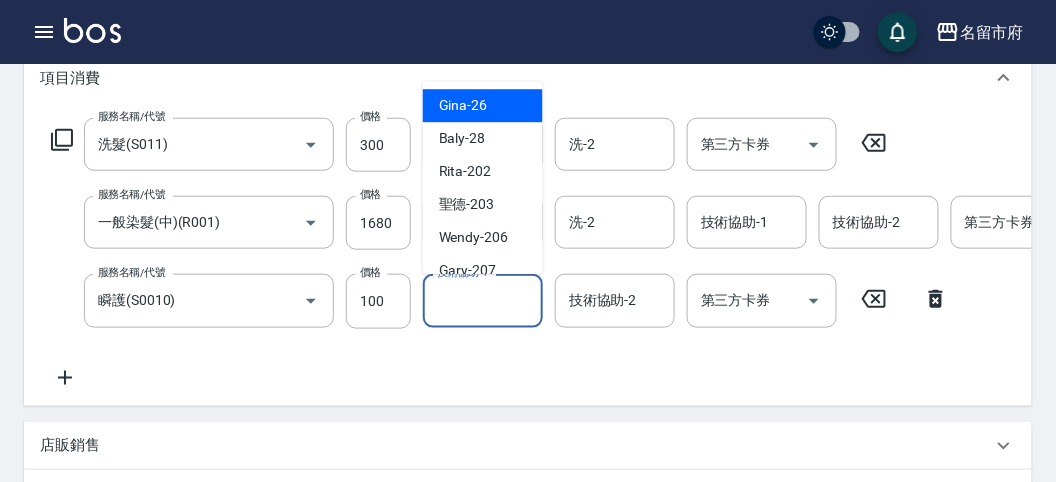 click on "技術協助-1" at bounding box center [483, 300] 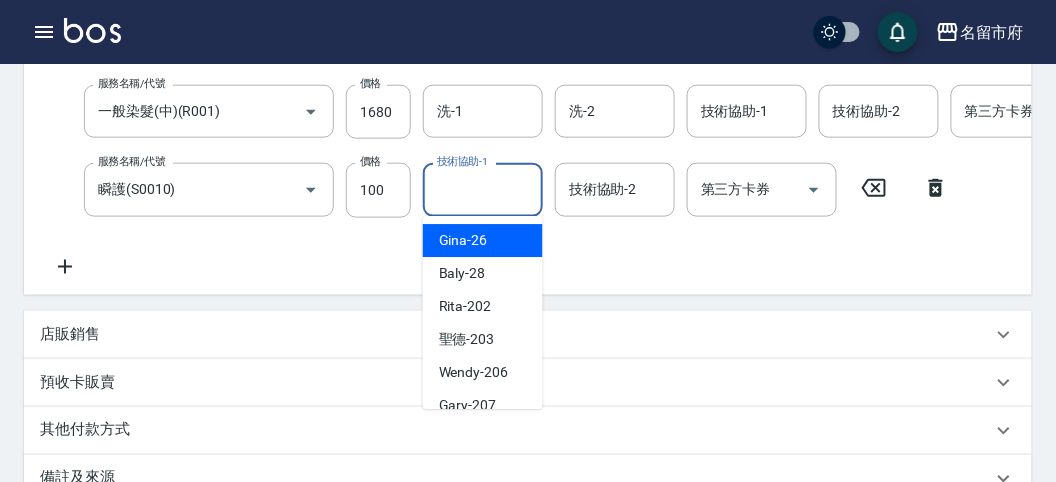 scroll, scrollTop: 505, scrollLeft: 0, axis: vertical 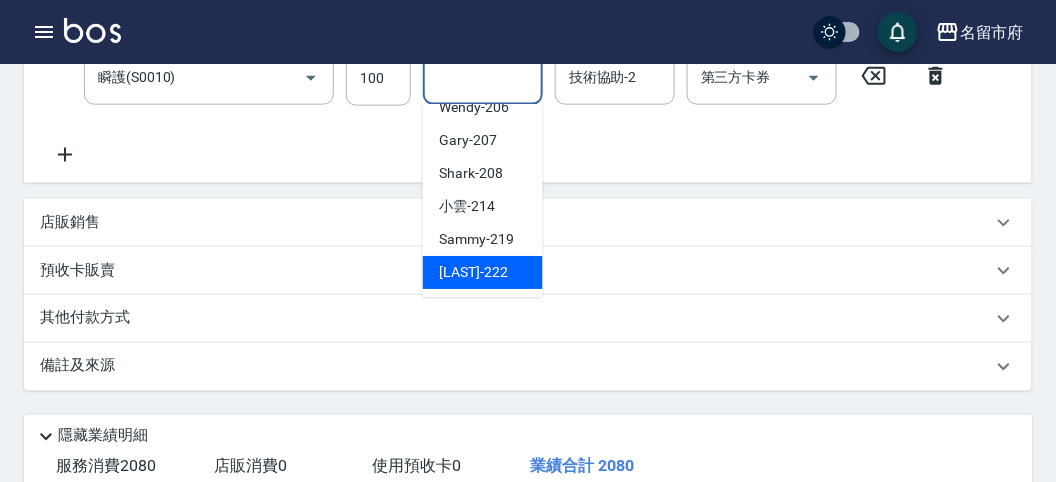 click on "[LAST]-222" at bounding box center [473, 272] 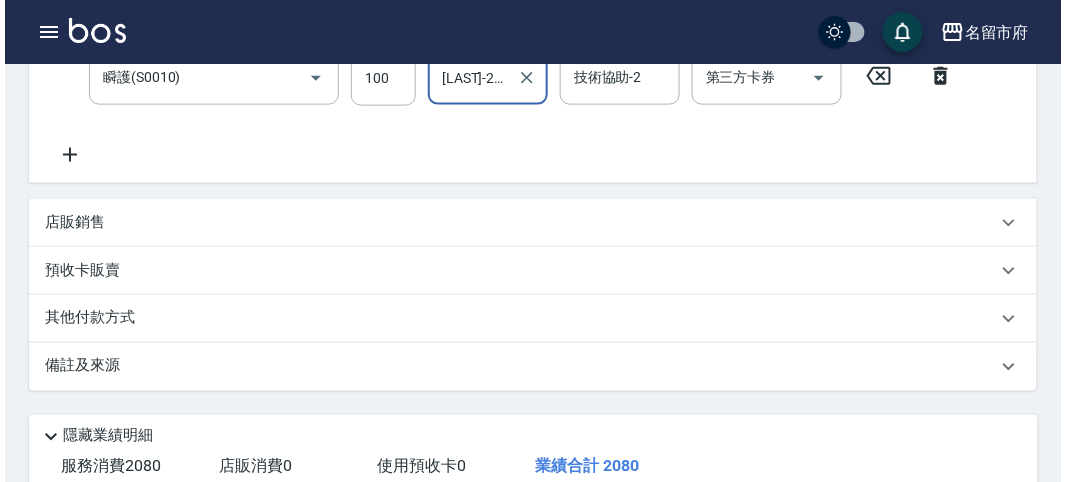 scroll, scrollTop: 727, scrollLeft: 0, axis: vertical 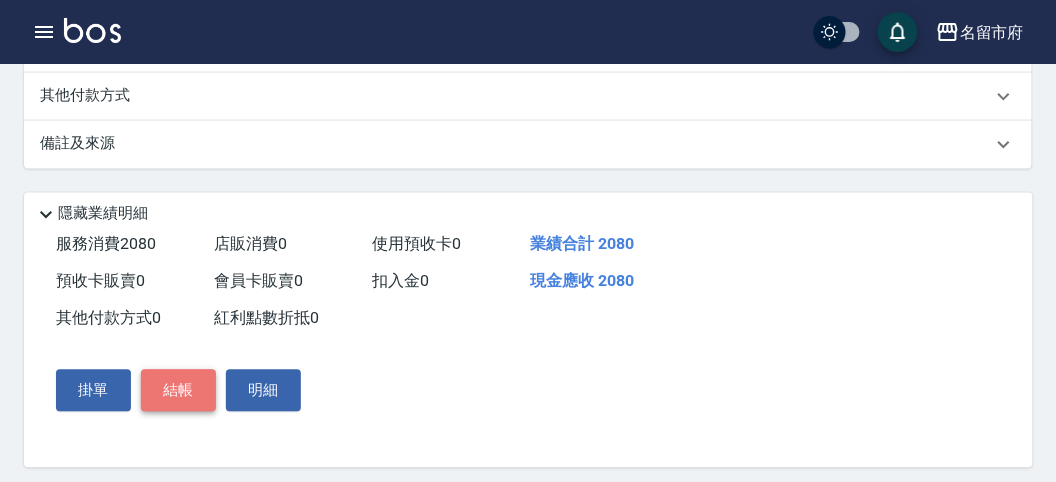 click on "結帳" at bounding box center [178, 391] 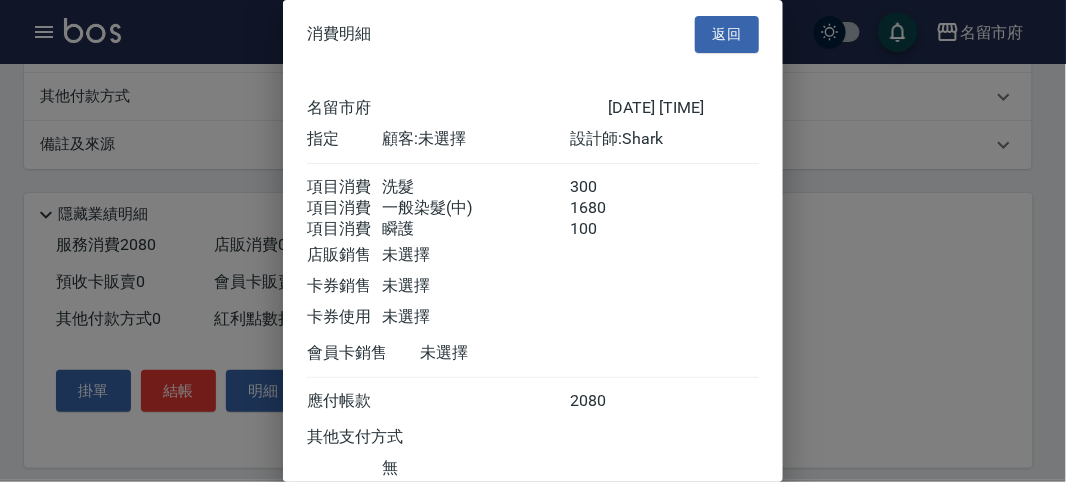 scroll, scrollTop: 156, scrollLeft: 0, axis: vertical 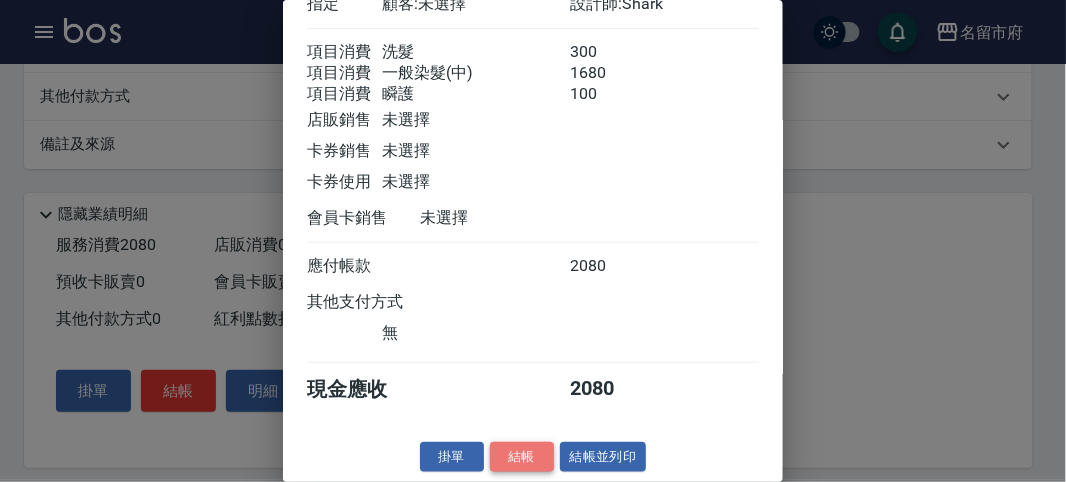 click on "結帳" at bounding box center [522, 457] 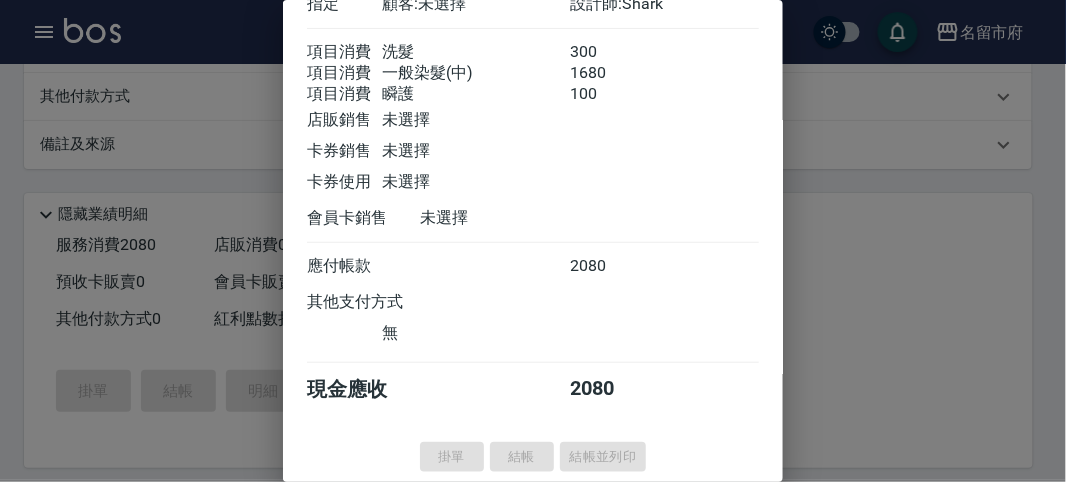 type on "2025/08/05 19:40" 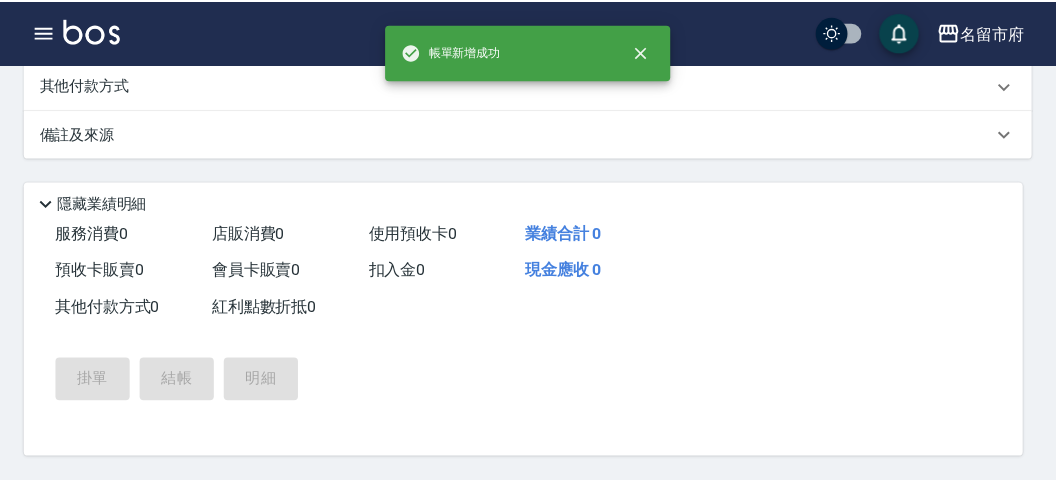 scroll, scrollTop: 0, scrollLeft: 0, axis: both 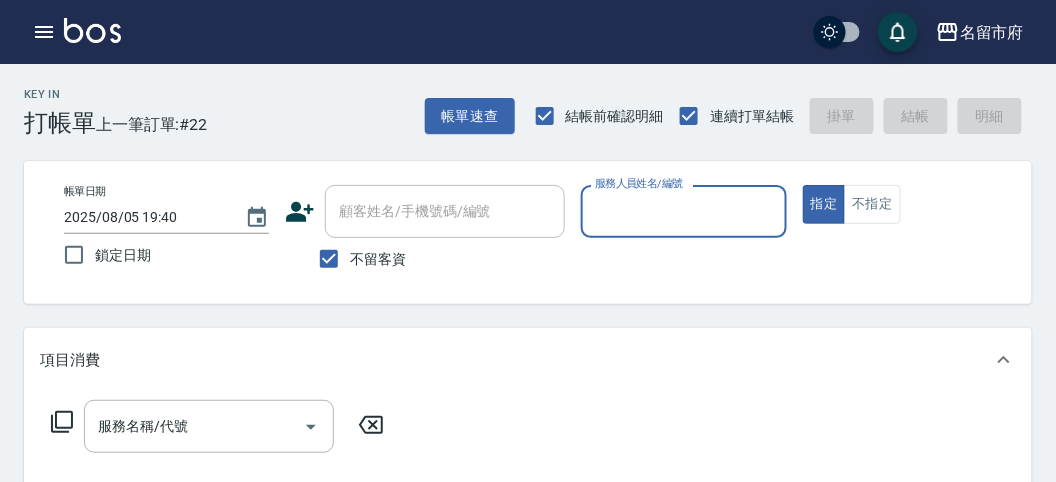 click on "服務人員姓名/編號" at bounding box center (683, 211) 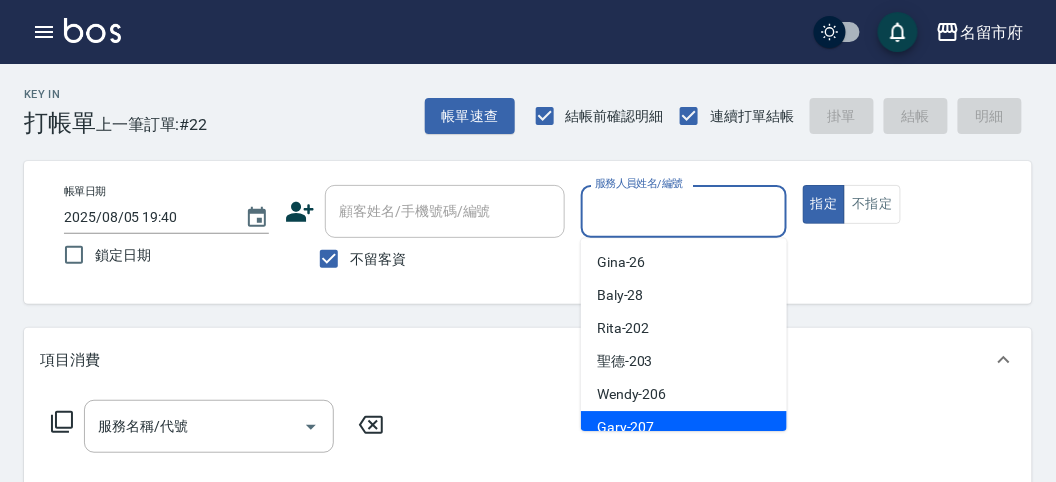 click on "Gary -207" at bounding box center (684, 427) 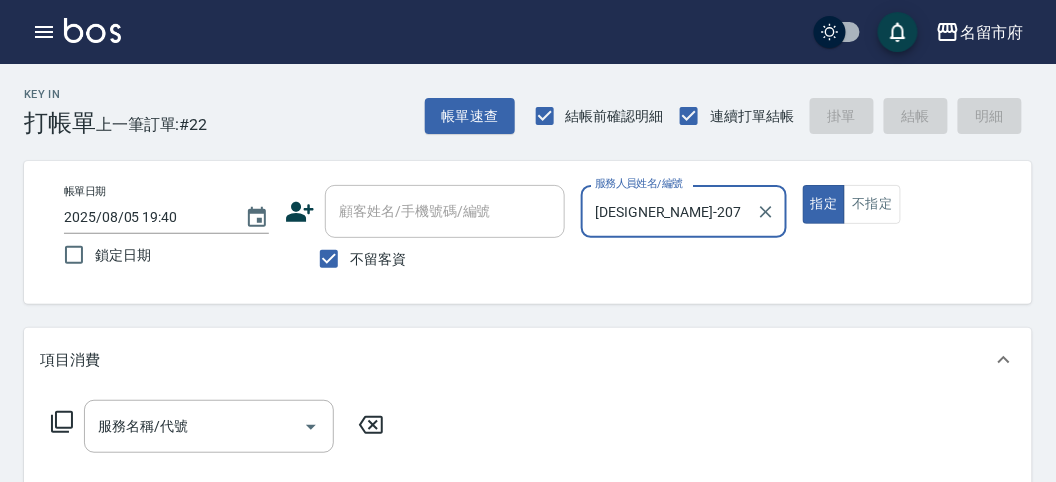 click 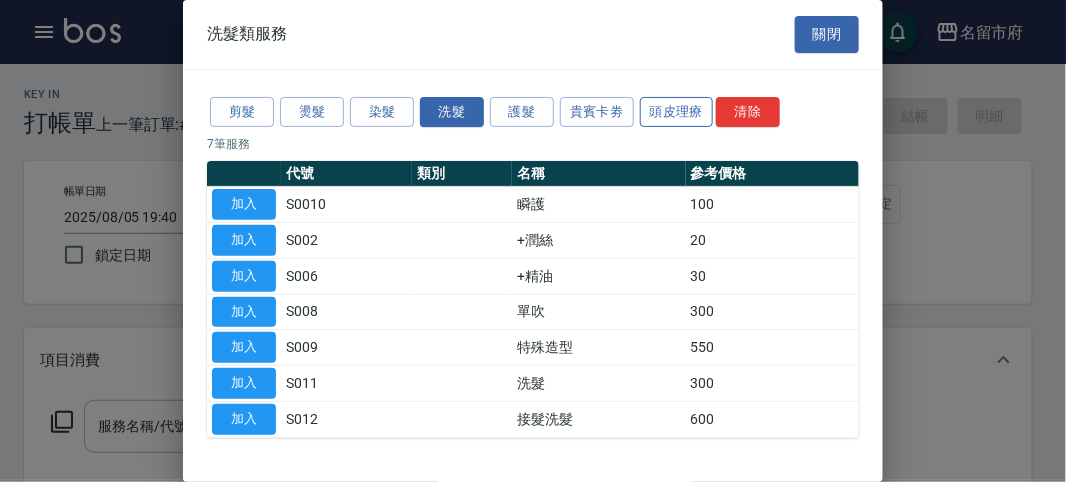 click on "頭皮理療" at bounding box center (677, 112) 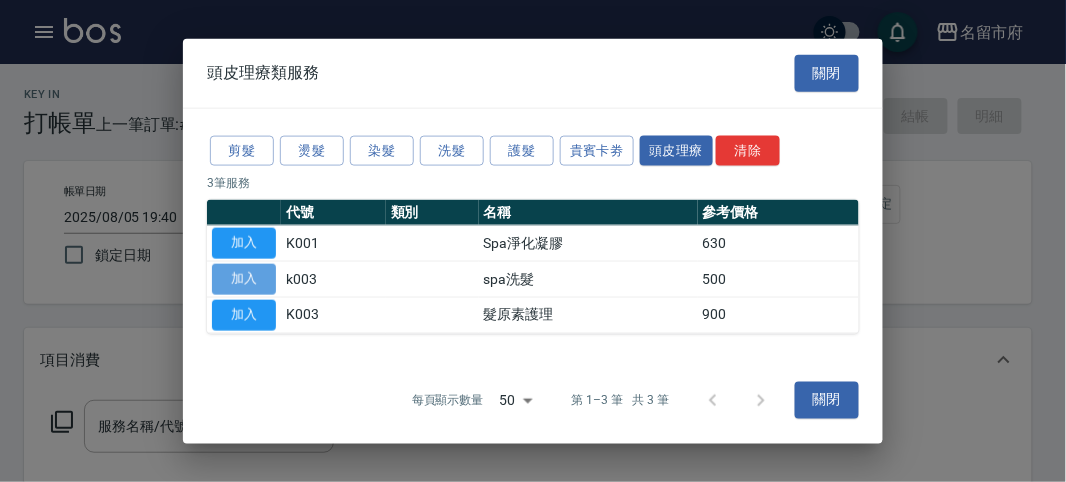 click on "加入" at bounding box center (244, 279) 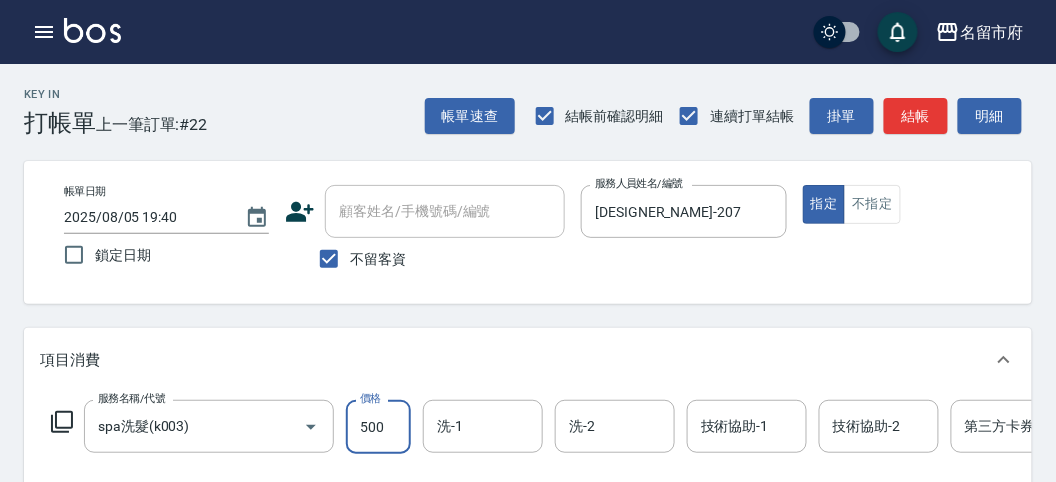click on "500" at bounding box center (378, 427) 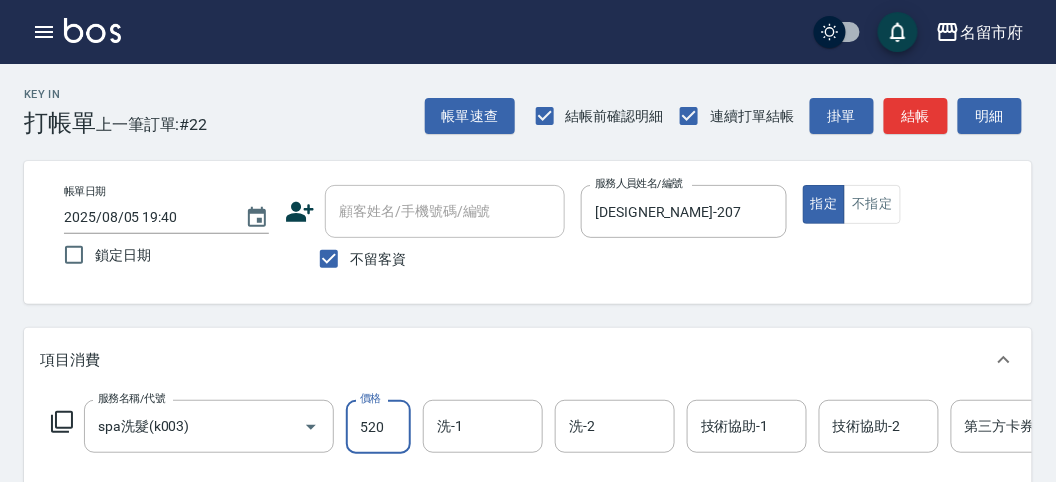 type on "520" 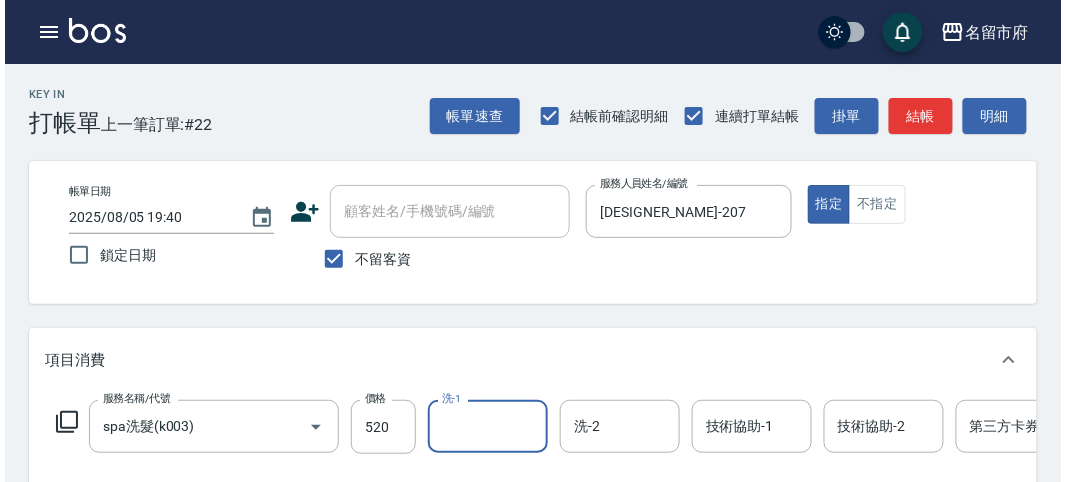 scroll, scrollTop: 604, scrollLeft: 0, axis: vertical 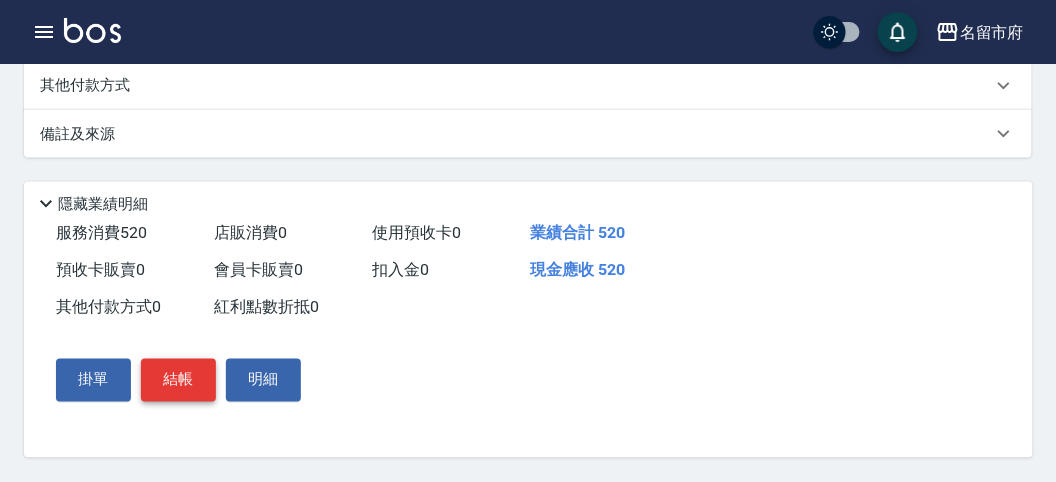 click on "結帳" at bounding box center [178, 380] 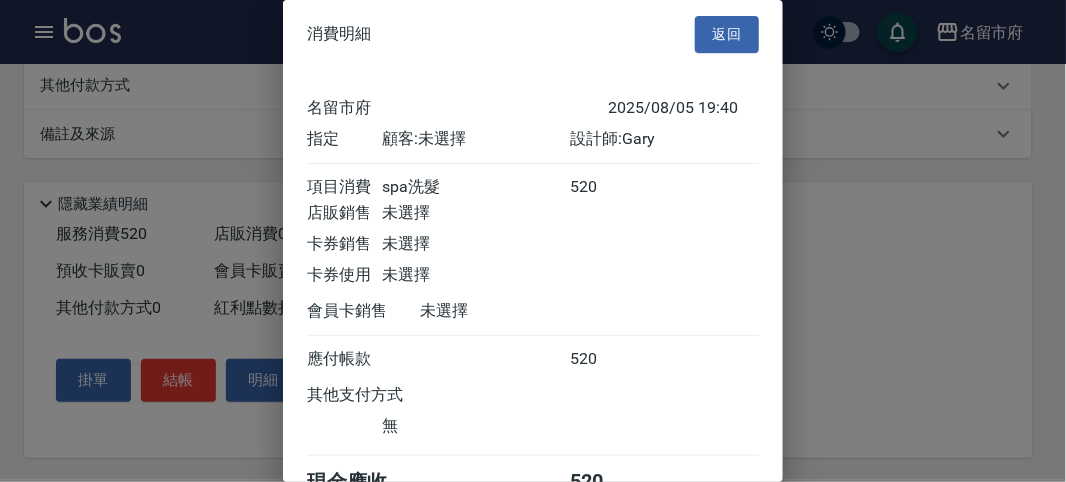 scroll, scrollTop: 111, scrollLeft: 0, axis: vertical 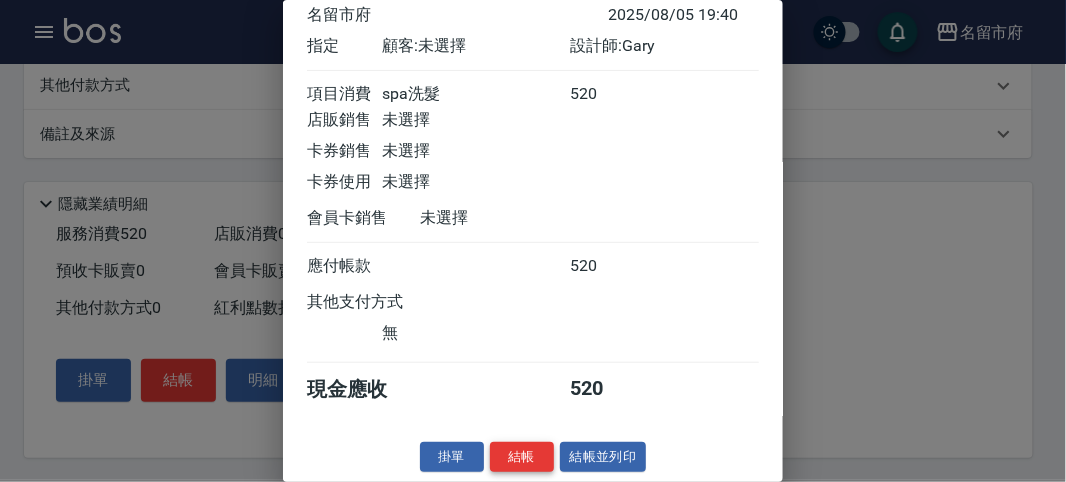 click on "結帳" at bounding box center [522, 457] 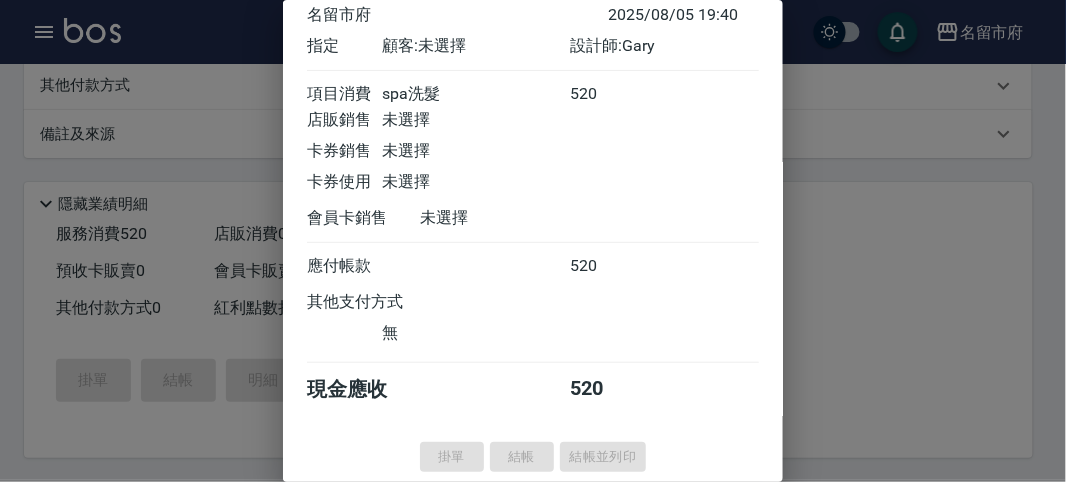 type on "2025/08/05 19:42" 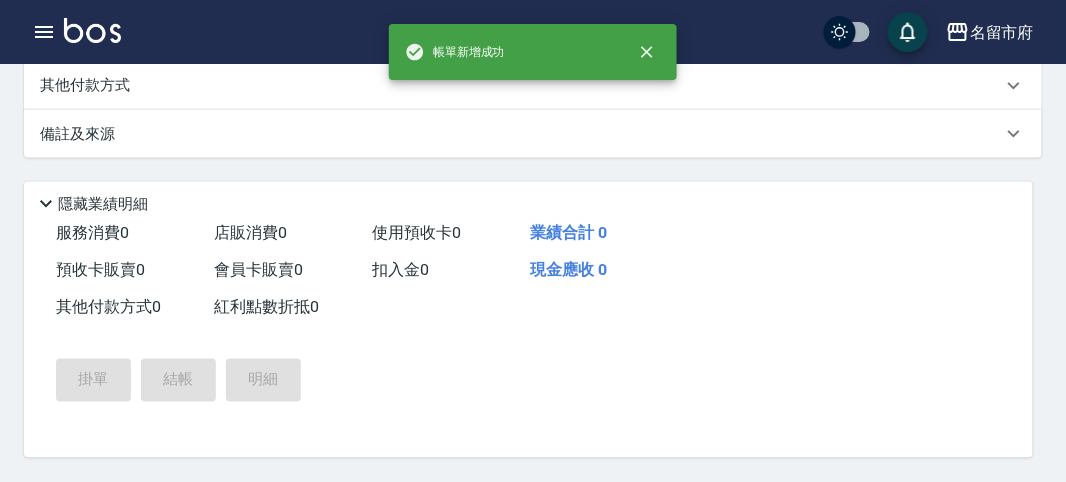 scroll, scrollTop: 0, scrollLeft: 0, axis: both 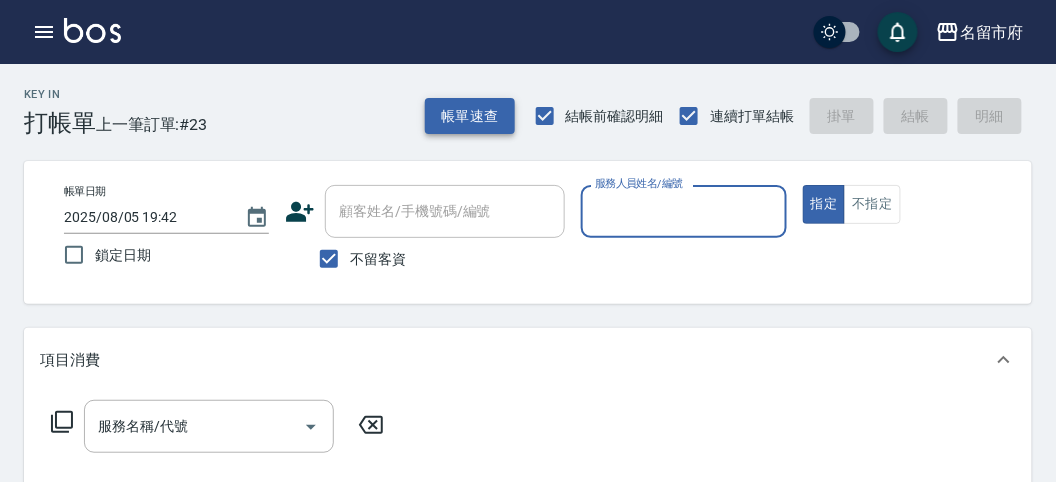 click on "帳單速查" at bounding box center (470, 116) 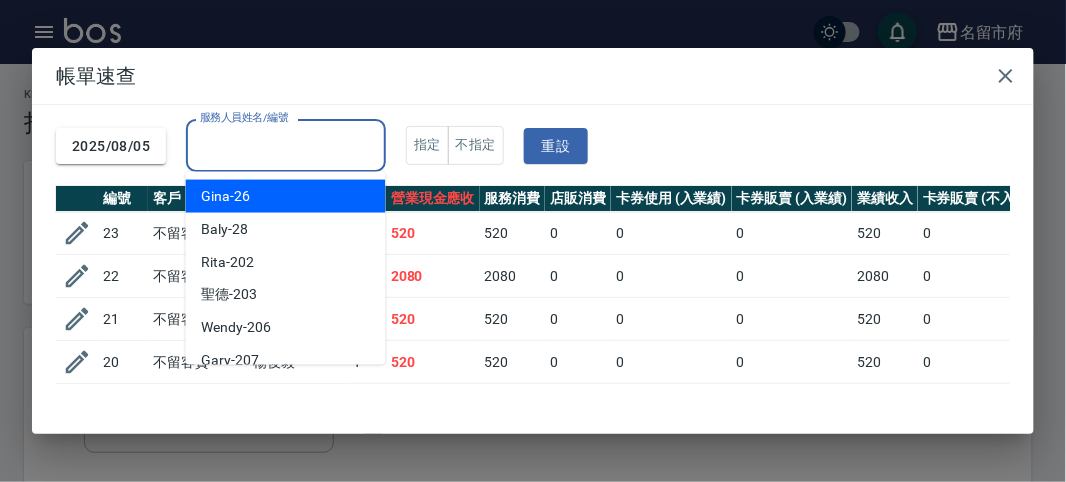 click on "服務人員姓名/編號" at bounding box center [286, 145] 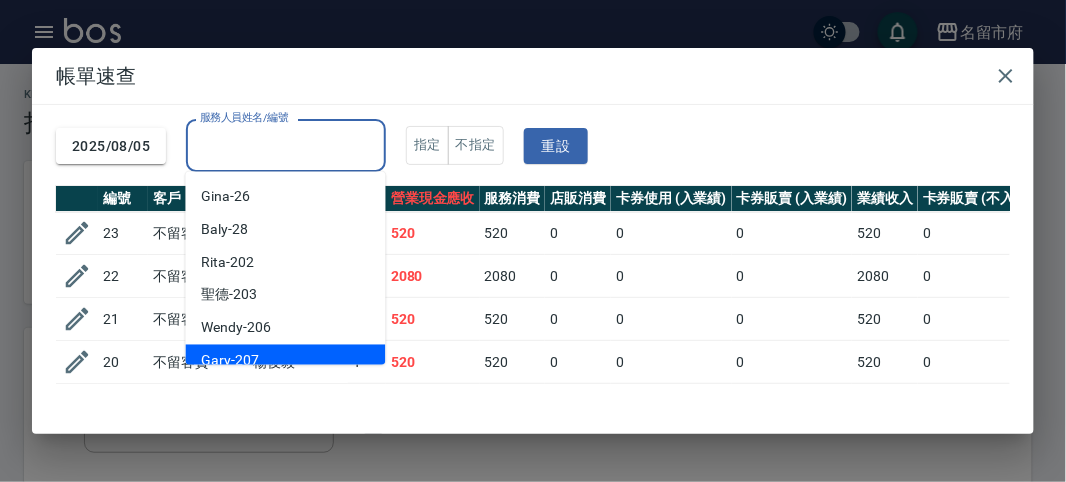 click on "Gary -207" at bounding box center [231, 361] 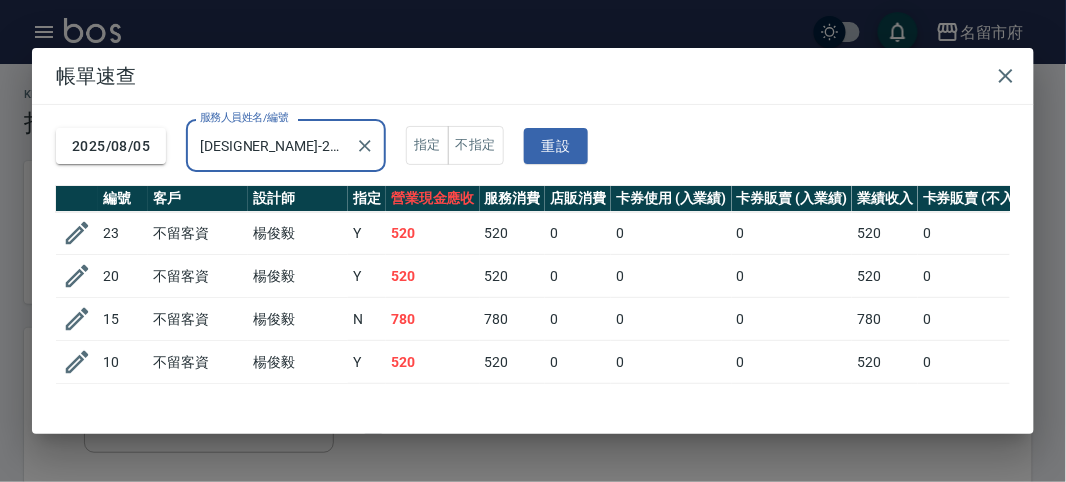 scroll, scrollTop: 77, scrollLeft: 0, axis: vertical 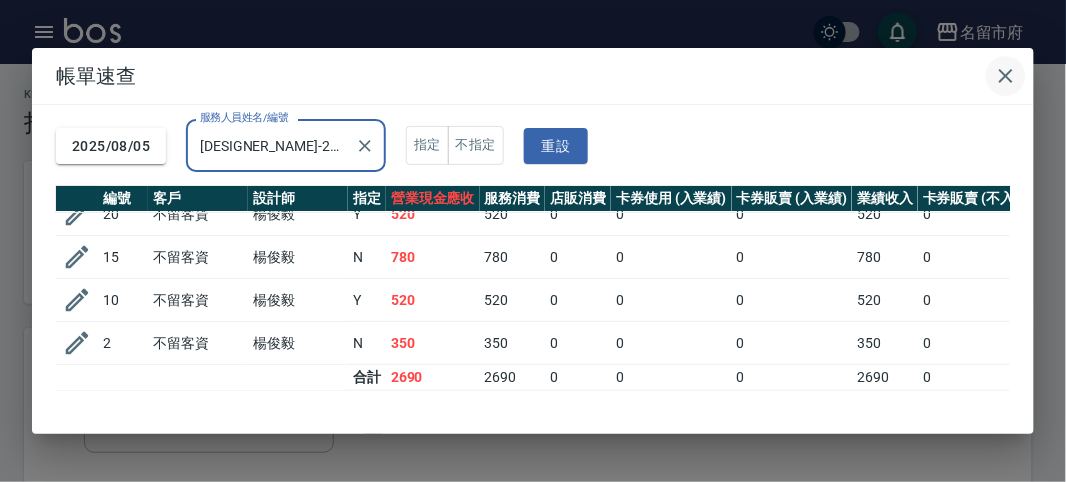 click 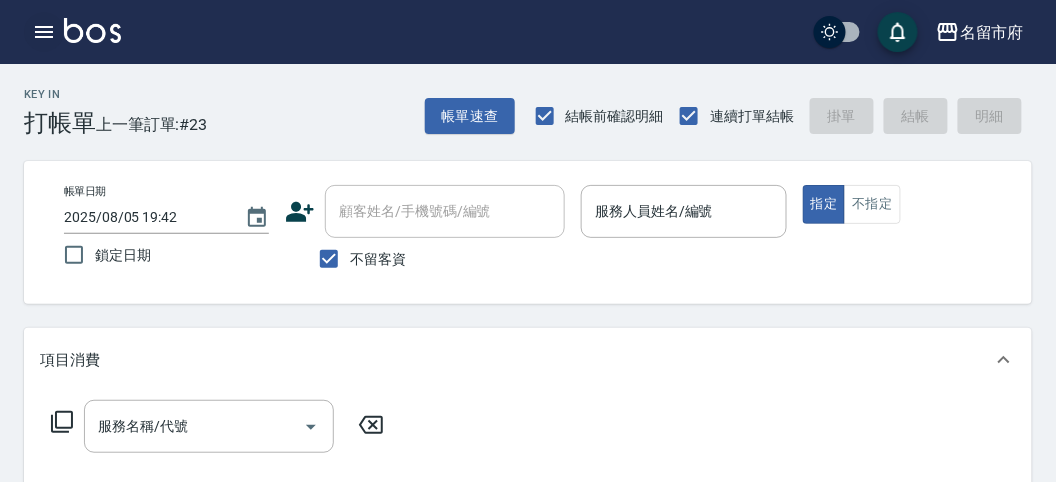 click on "名留市府 登出" at bounding box center [528, 32] 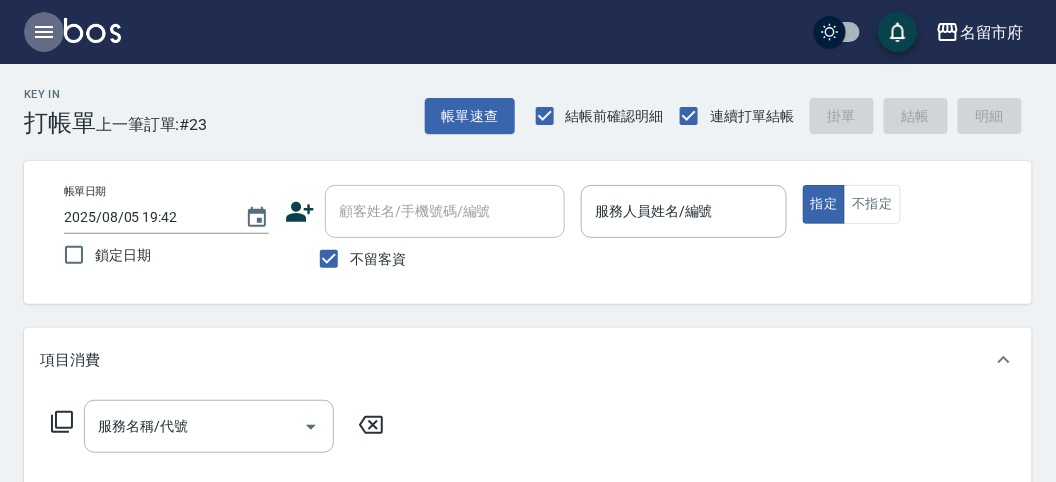click 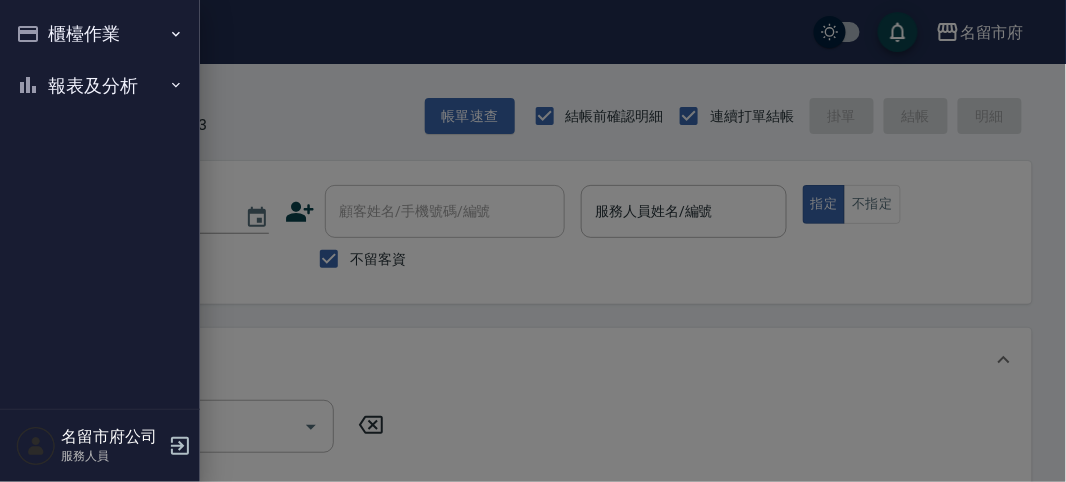 click 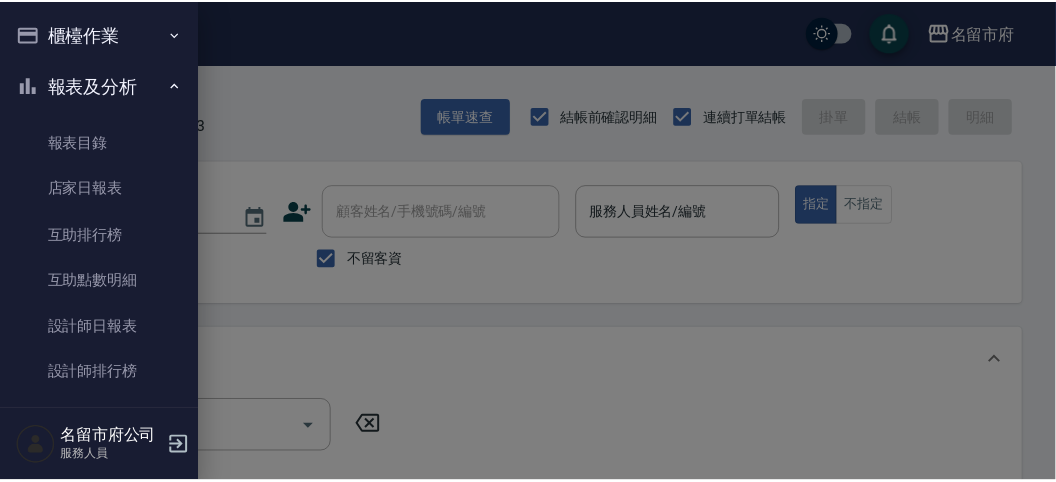 scroll, scrollTop: 65, scrollLeft: 0, axis: vertical 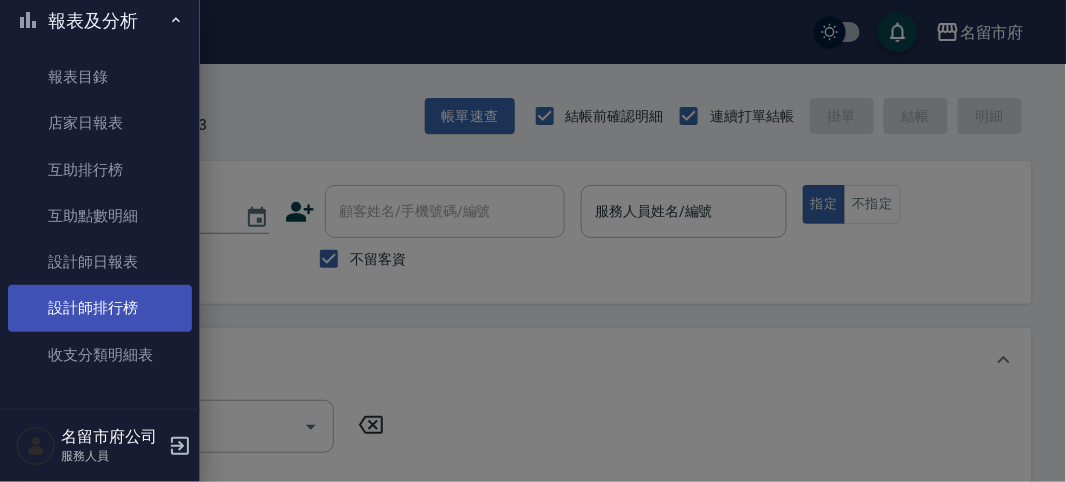 click on "設計師排行榜" at bounding box center (100, 308) 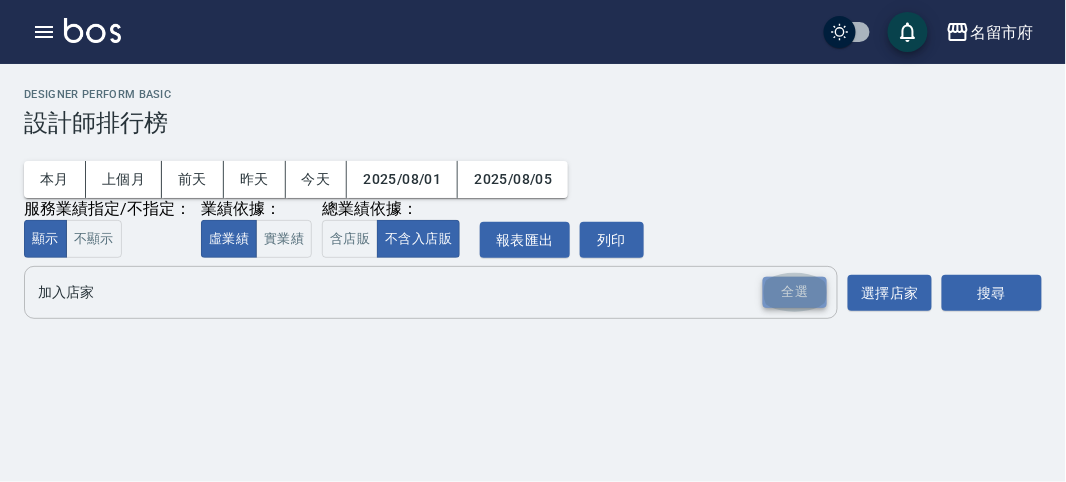 click on "全選" at bounding box center (795, 292) 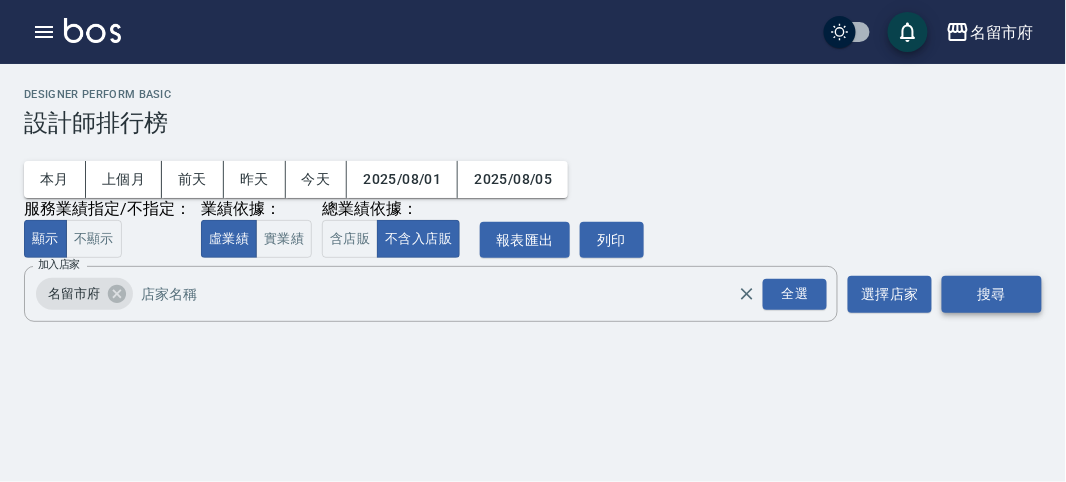 click on "搜尋" at bounding box center (992, 294) 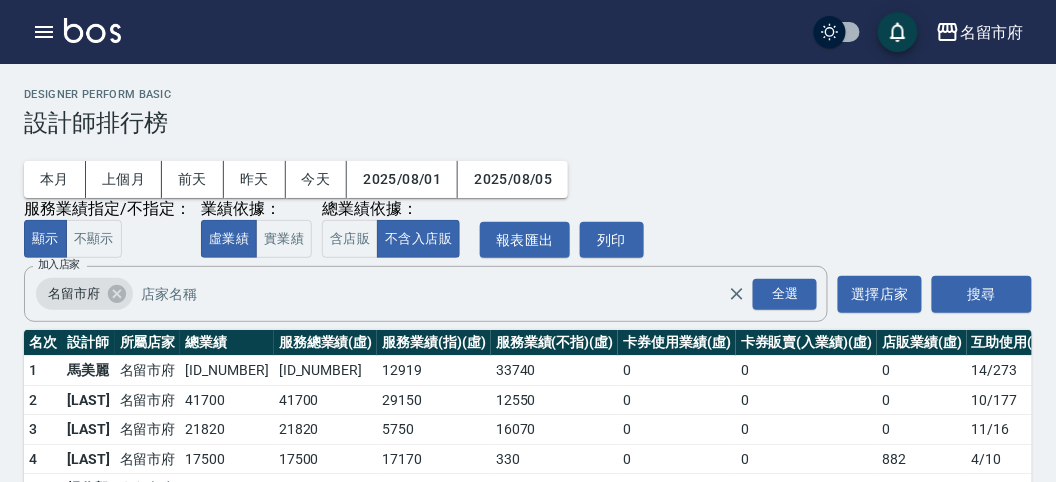 scroll, scrollTop: 175, scrollLeft: 0, axis: vertical 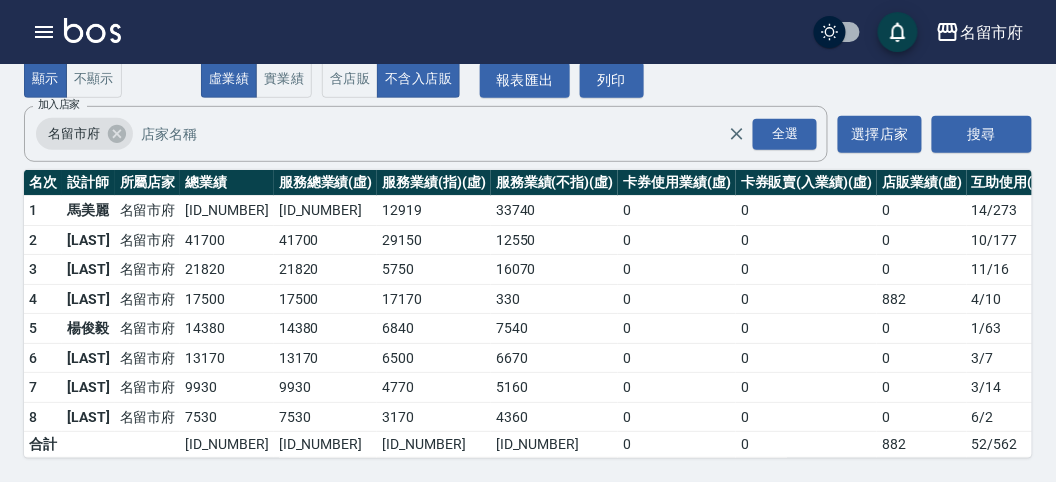 click at bounding box center [92, 30] 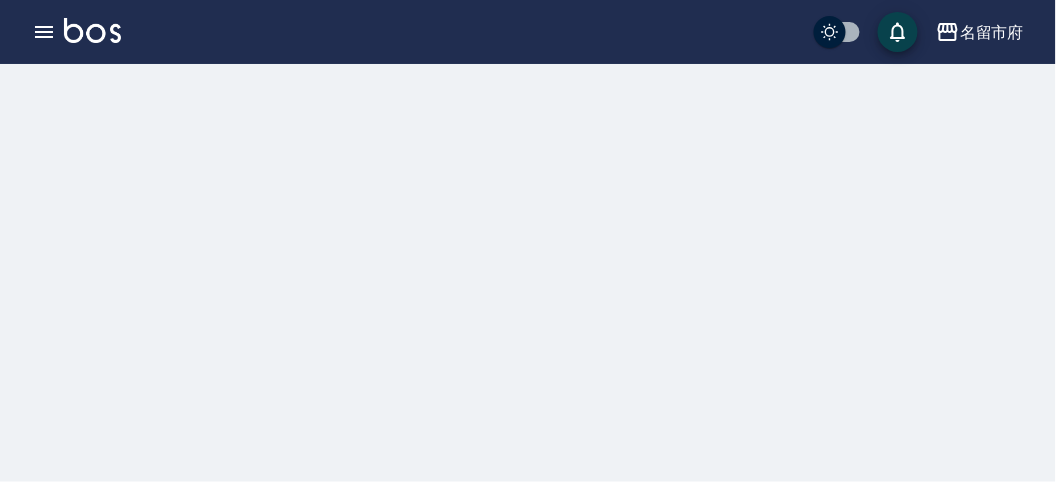scroll, scrollTop: 0, scrollLeft: 0, axis: both 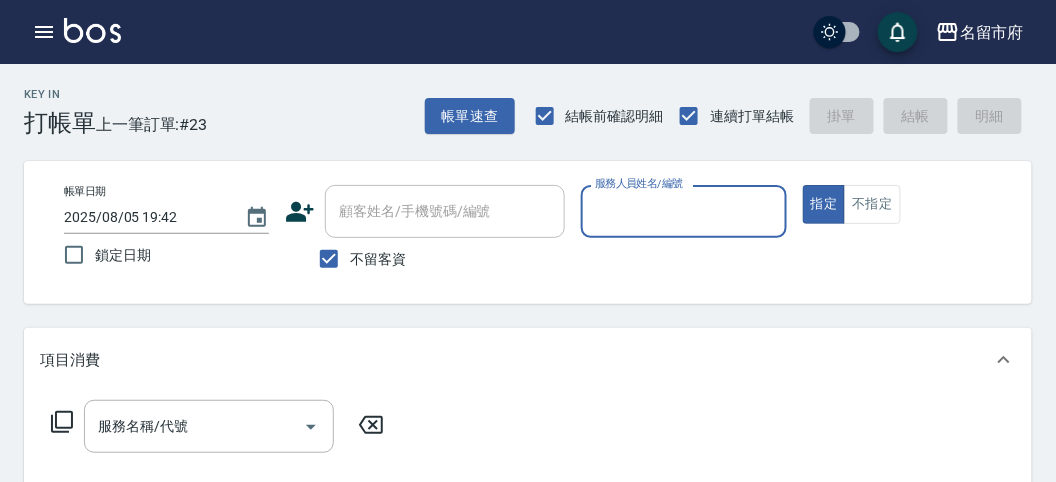 drag, startPoint x: 642, startPoint y: 183, endPoint x: 644, endPoint y: 195, distance: 12.165525 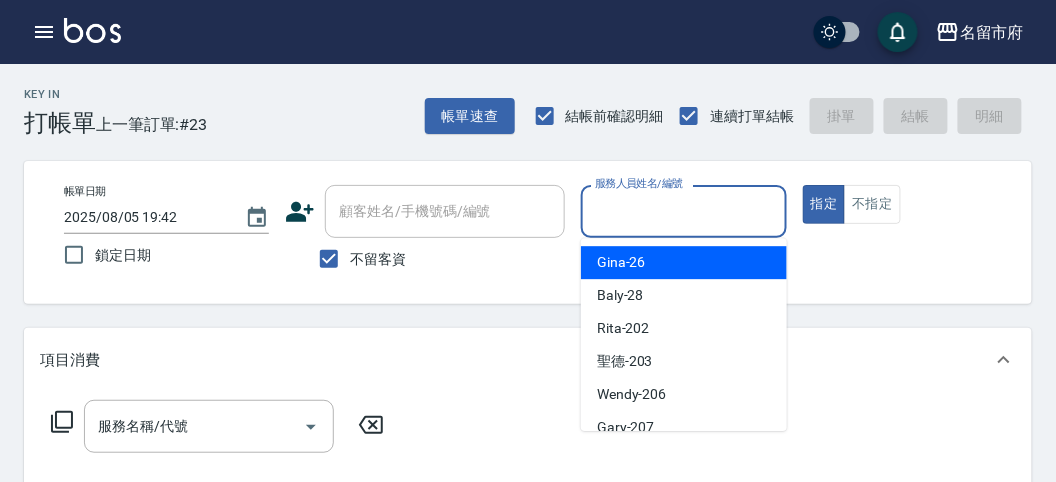 click on "服務人員姓名/編號" at bounding box center (683, 211) 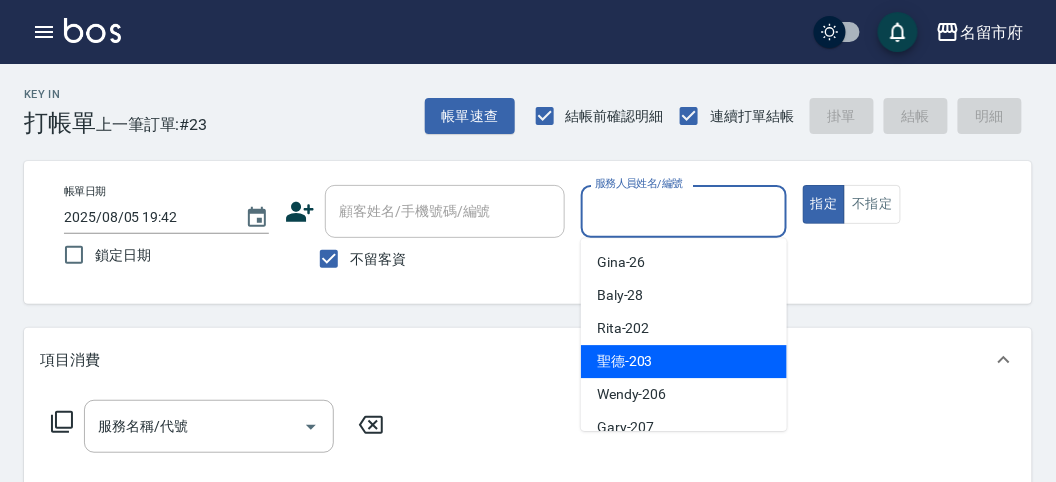 click on "聖德 -203" at bounding box center (625, 361) 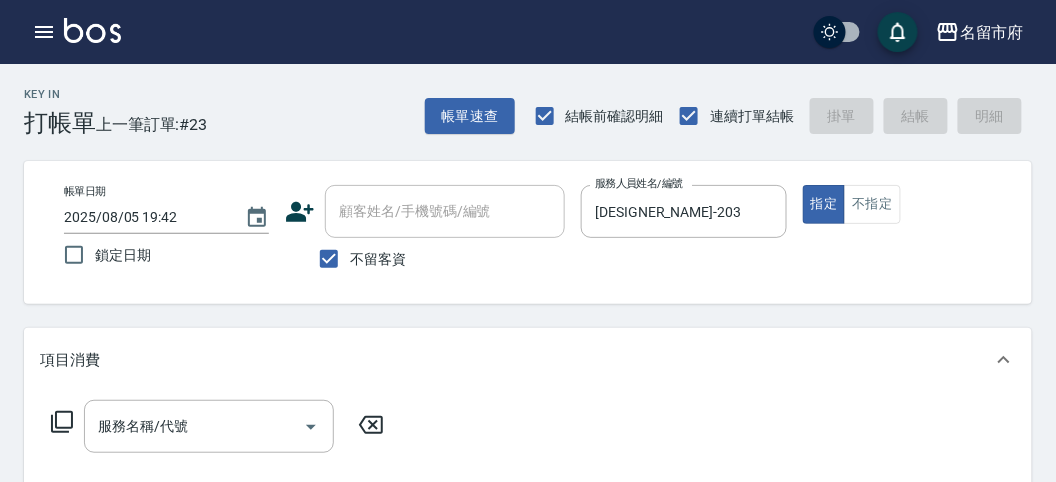 click 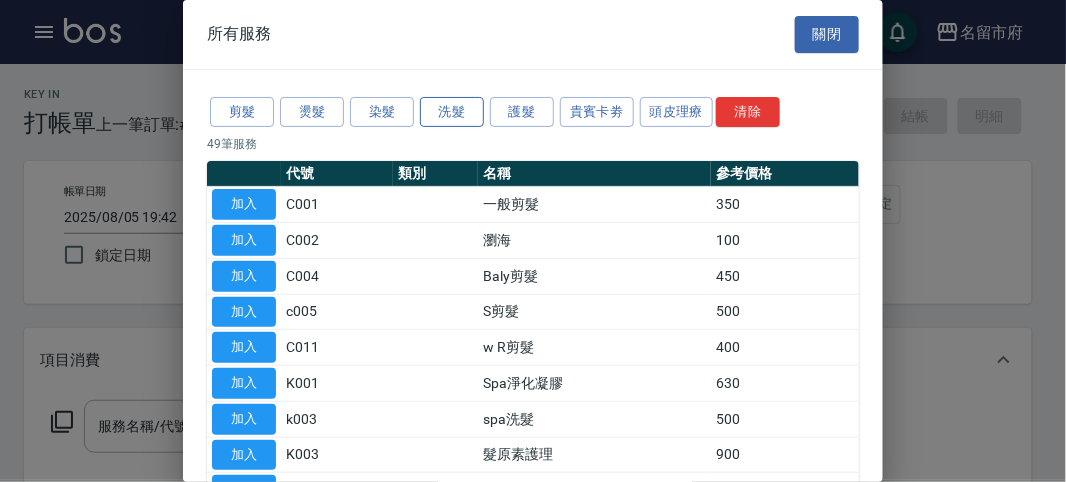 drag, startPoint x: 430, startPoint y: 108, endPoint x: 441, endPoint y: 110, distance: 11.18034 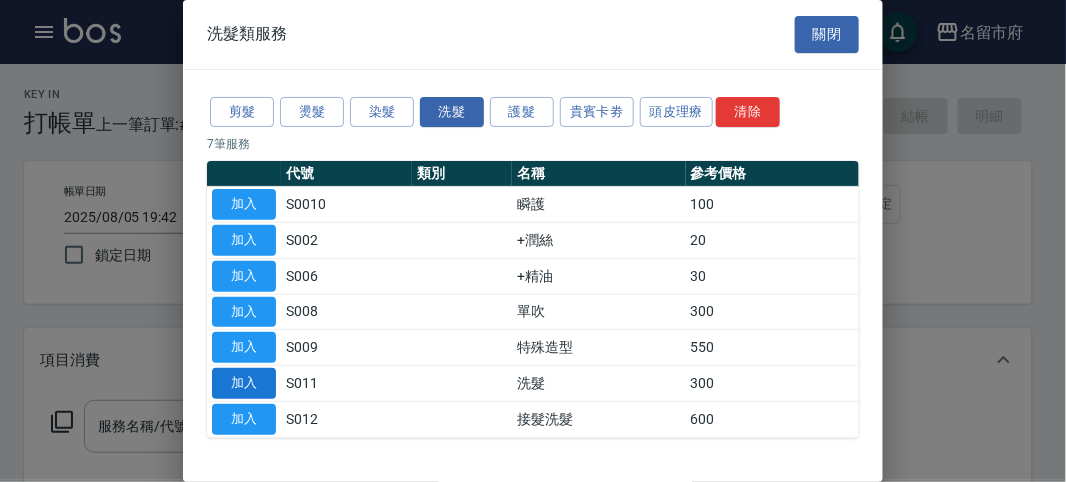 click on "加入" at bounding box center [244, 383] 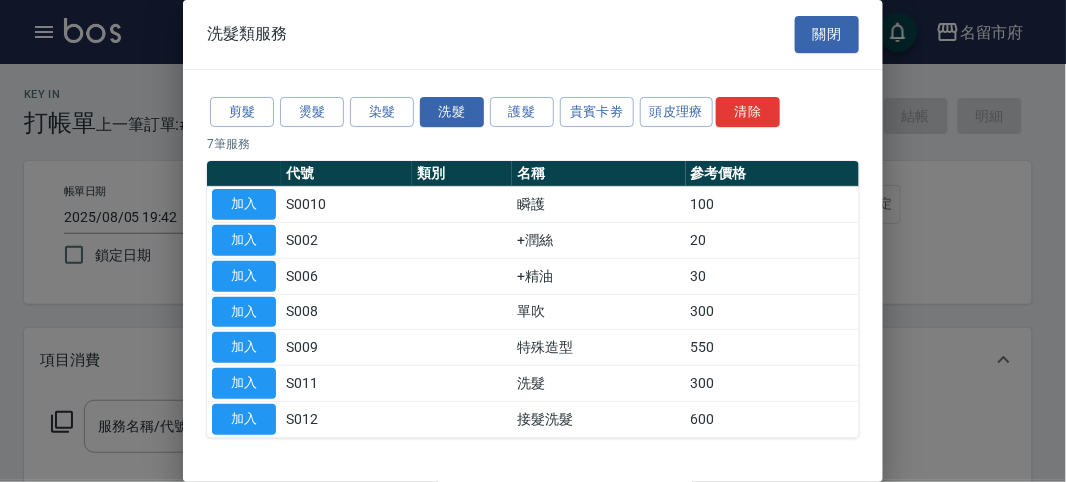 type on "洗髮(S011)" 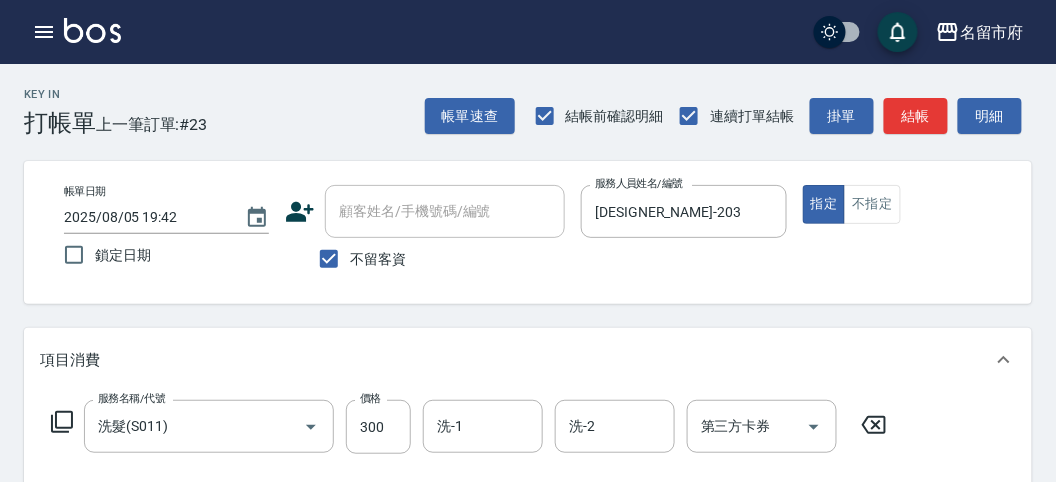 click 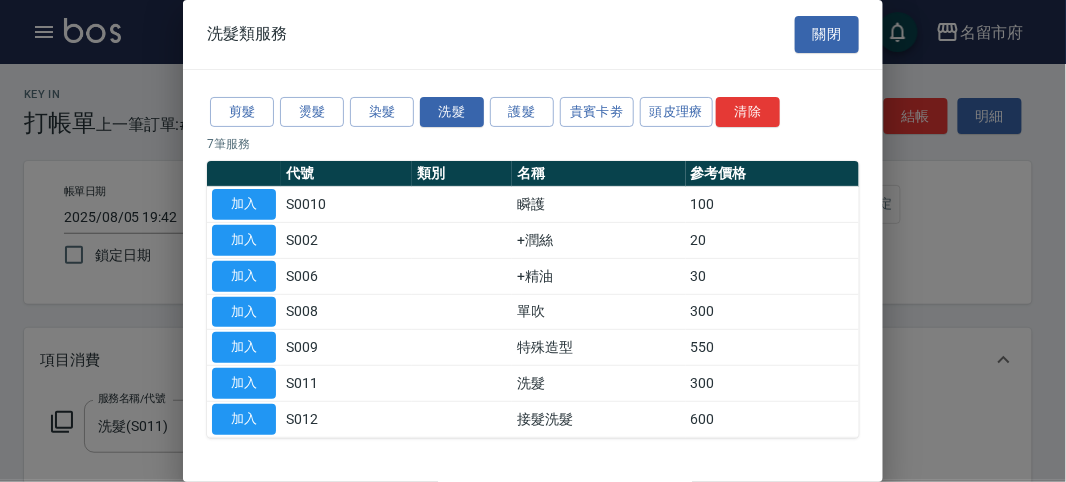 click on "關閉" at bounding box center [827, 34] 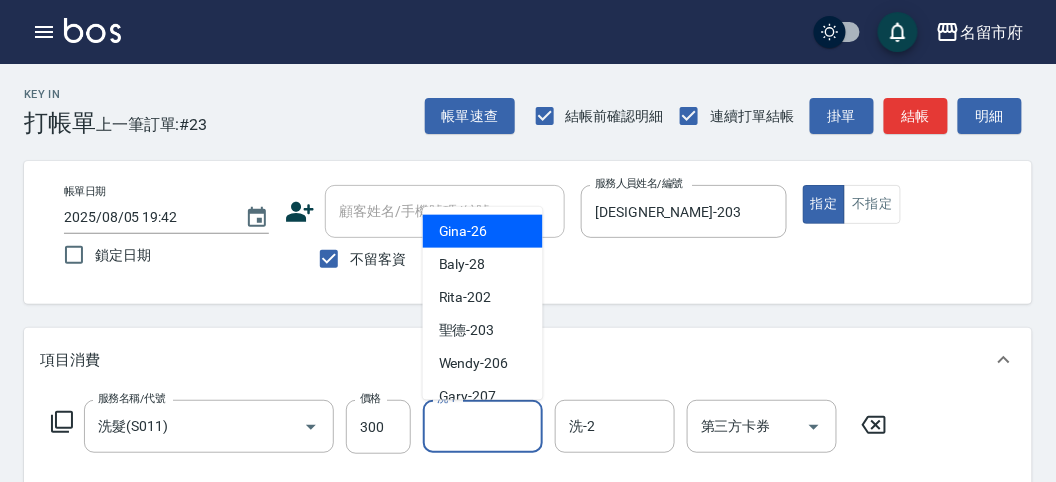 drag, startPoint x: 461, startPoint y: 439, endPoint x: 465, endPoint y: 422, distance: 17.464249 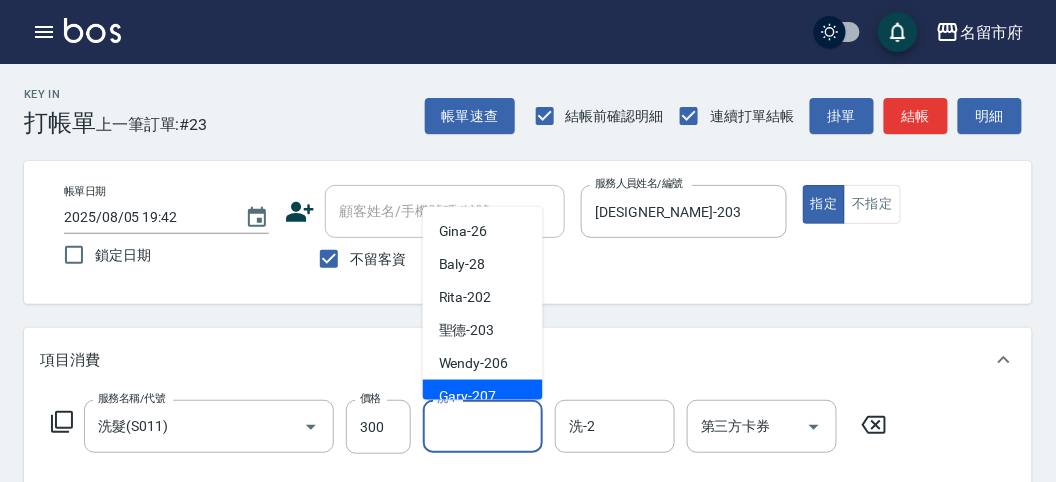 scroll, scrollTop: 153, scrollLeft: 0, axis: vertical 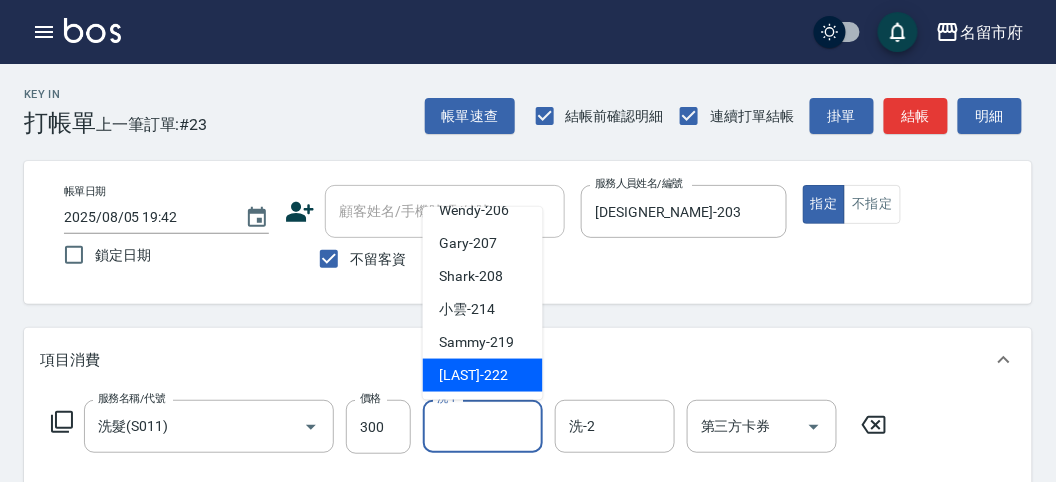 click on "[LAST]-222" at bounding box center (473, 375) 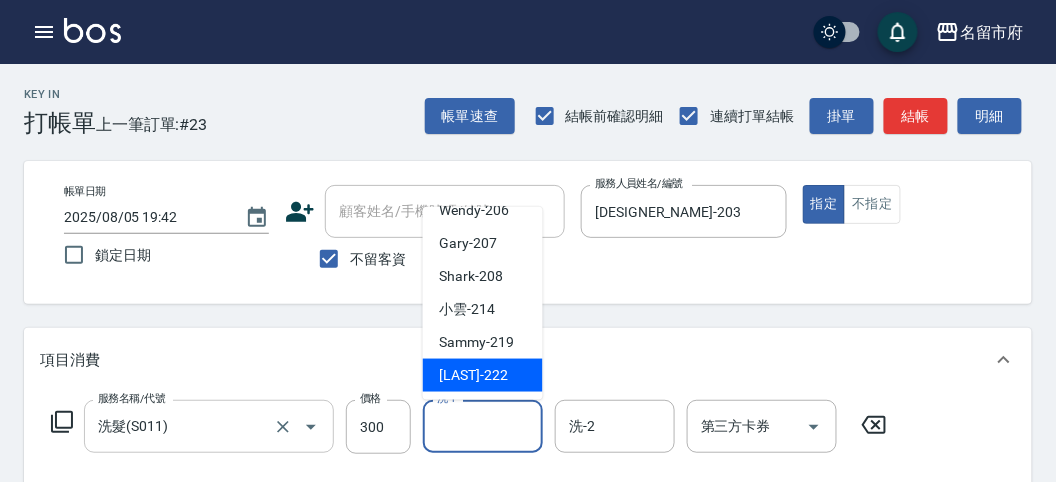 type on "[LAST]-222" 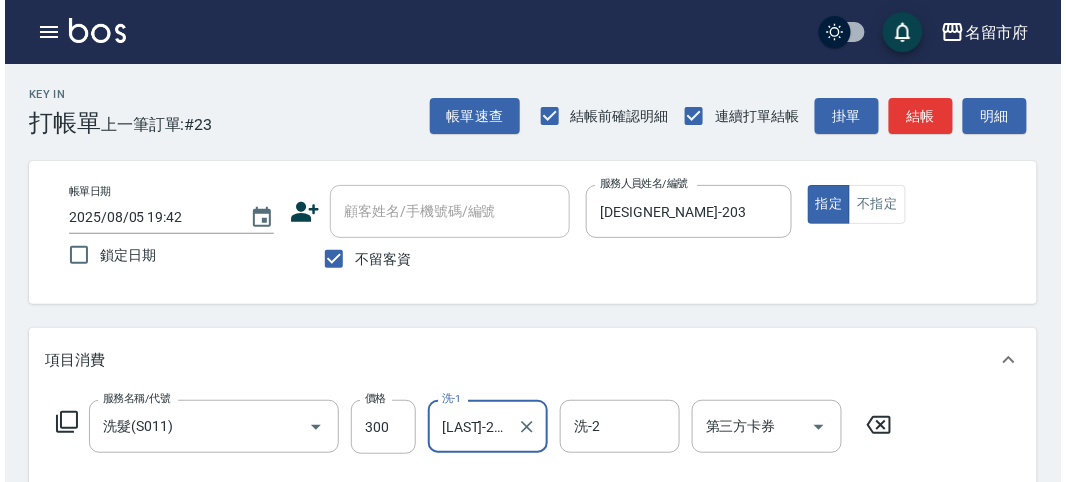 scroll, scrollTop: 585, scrollLeft: 0, axis: vertical 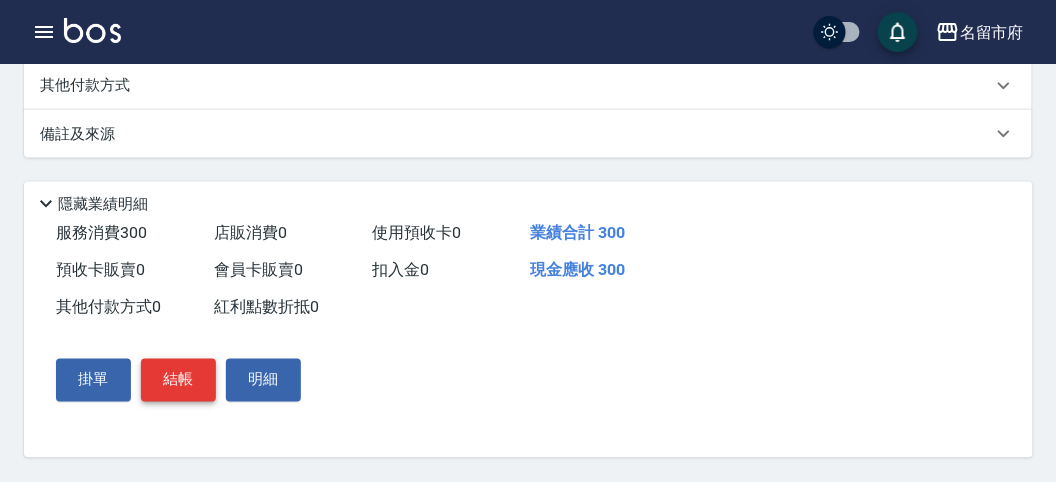 click on "結帳" at bounding box center [178, 380] 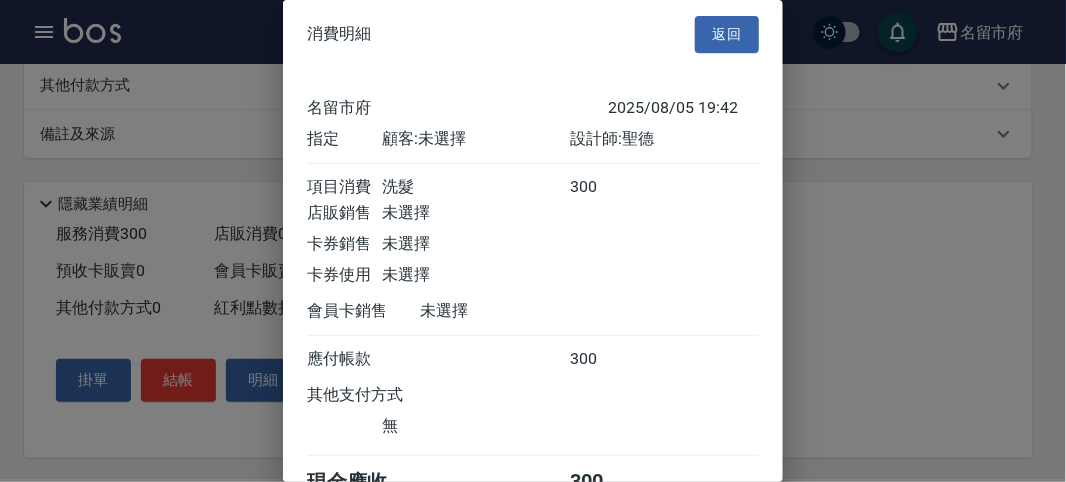 scroll, scrollTop: 111, scrollLeft: 0, axis: vertical 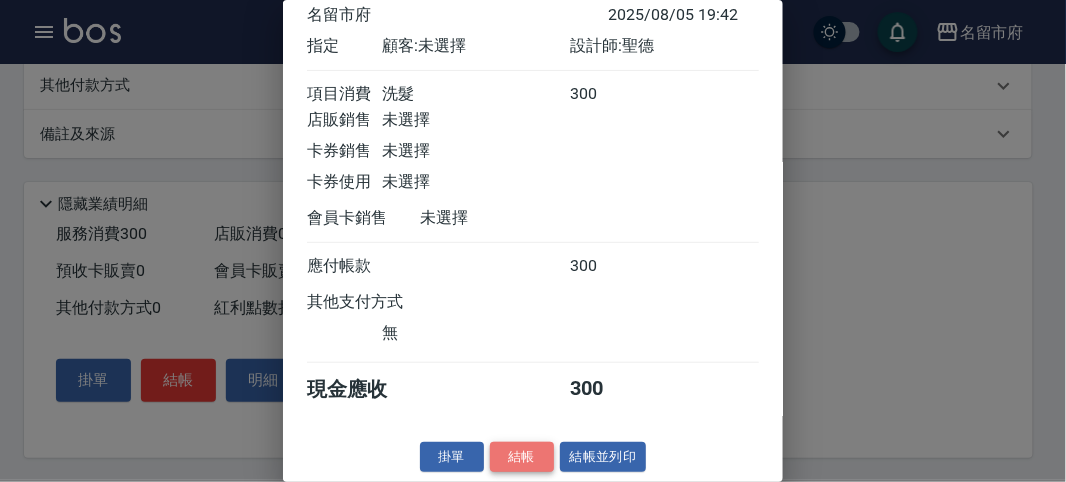 drag, startPoint x: 511, startPoint y: 456, endPoint x: 581, endPoint y: 394, distance: 93.50936 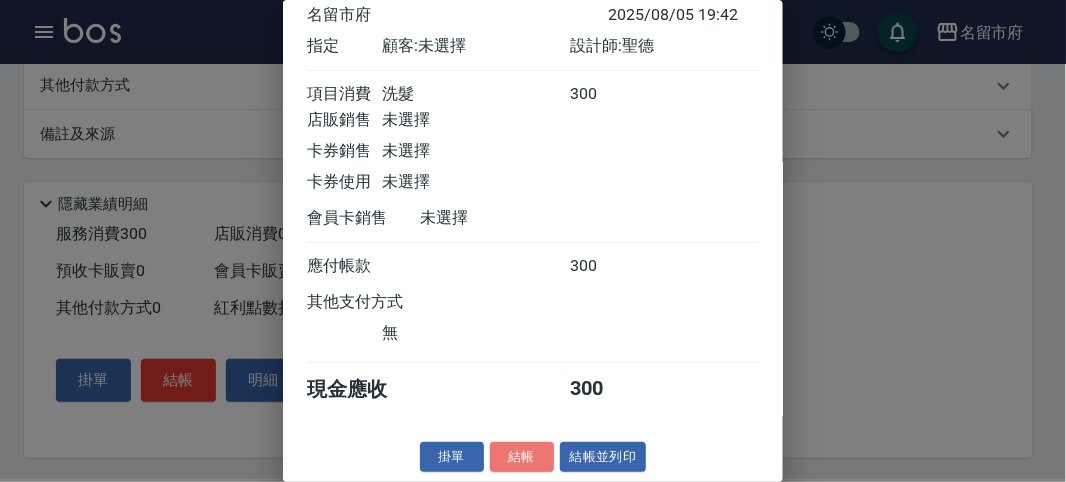 click on "結帳" at bounding box center [522, 457] 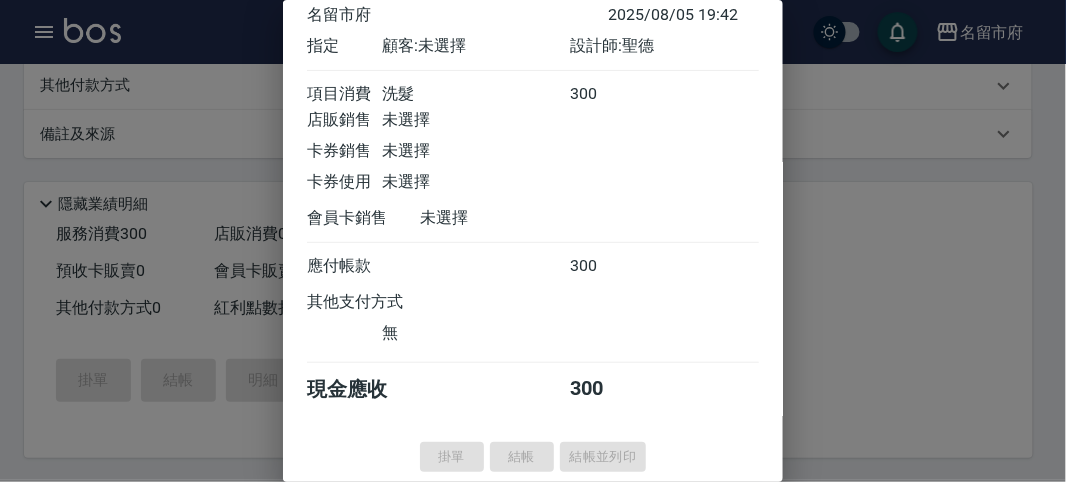 type on "2025/08/05 19:43" 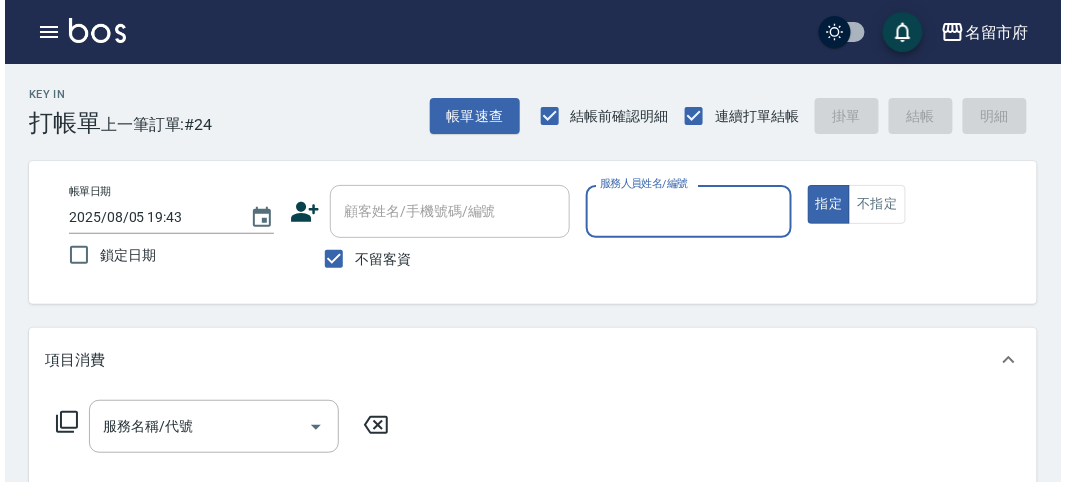 scroll, scrollTop: 111, scrollLeft: 0, axis: vertical 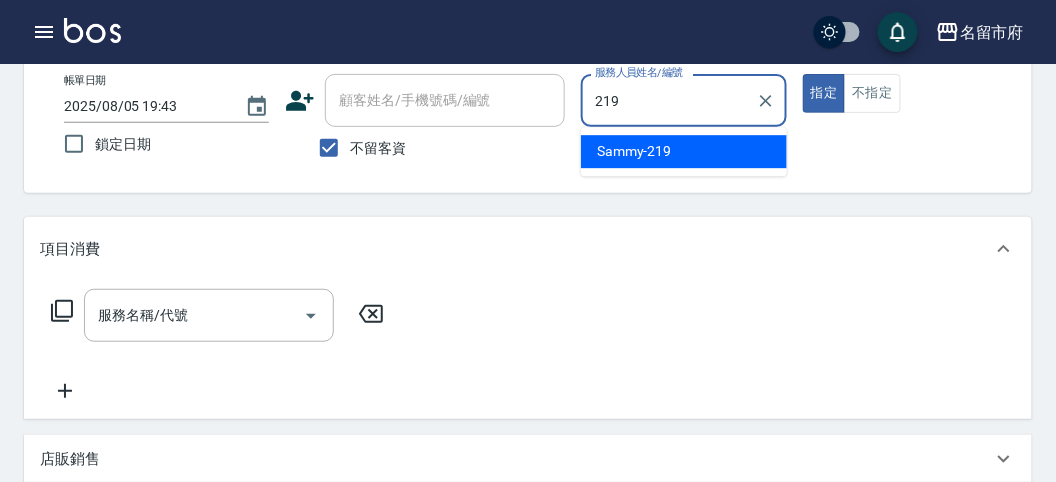 type on "[DESIGNER_NAME]-219" 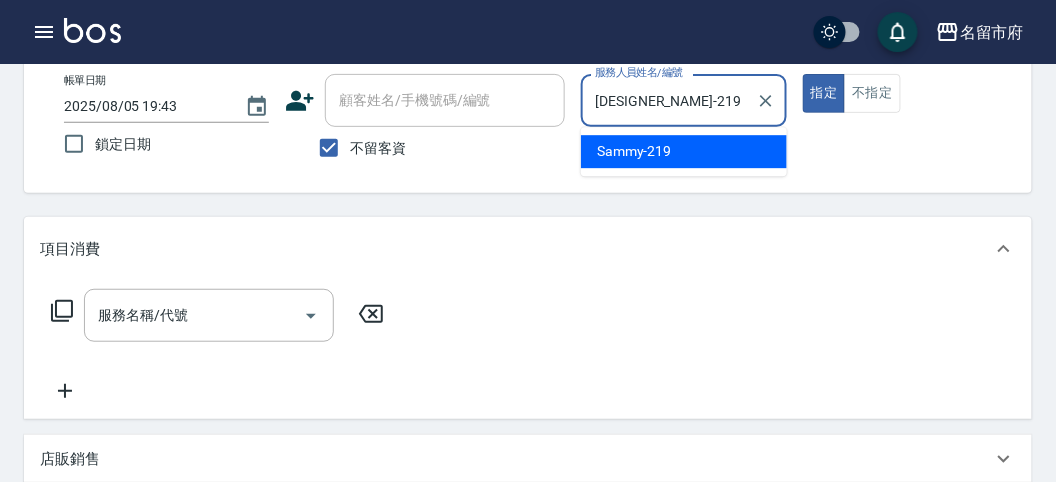 type on "true" 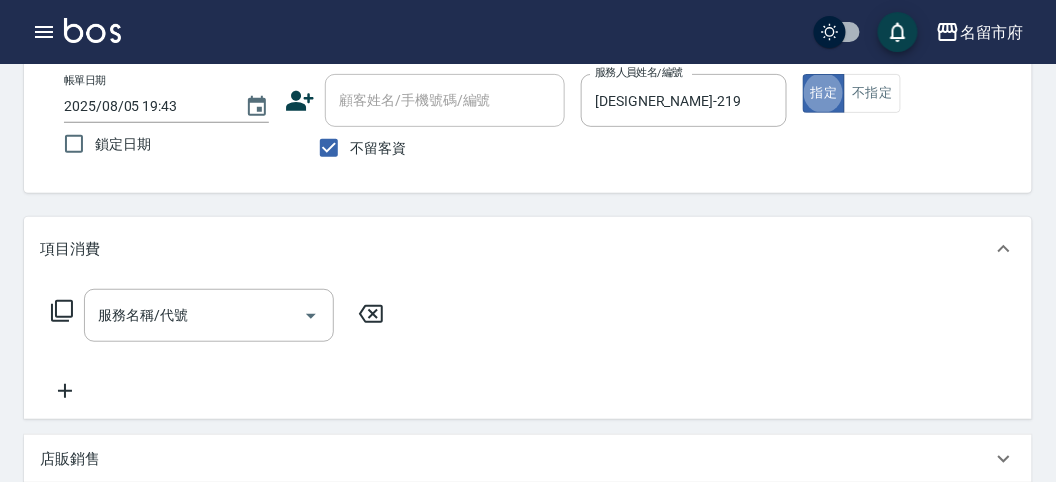 click 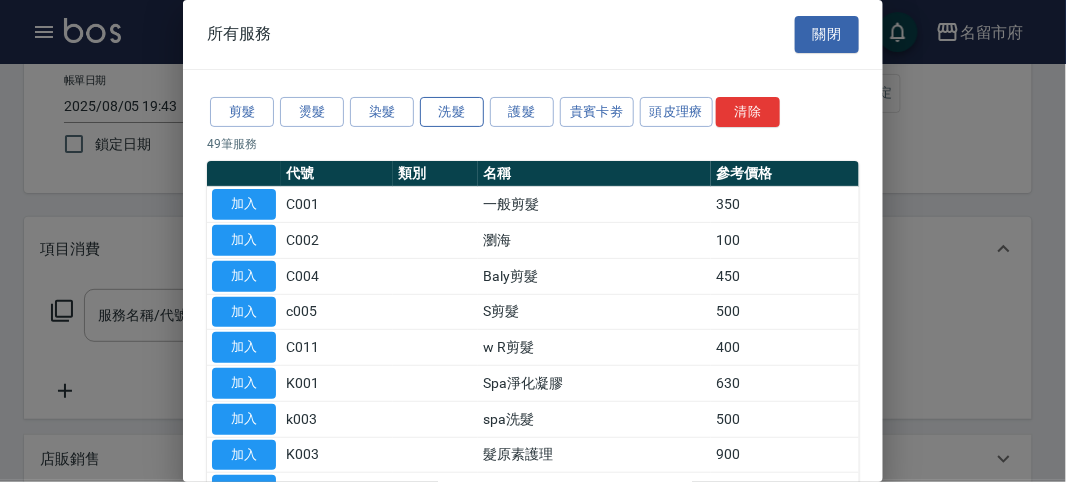 click on "洗髮" at bounding box center [452, 112] 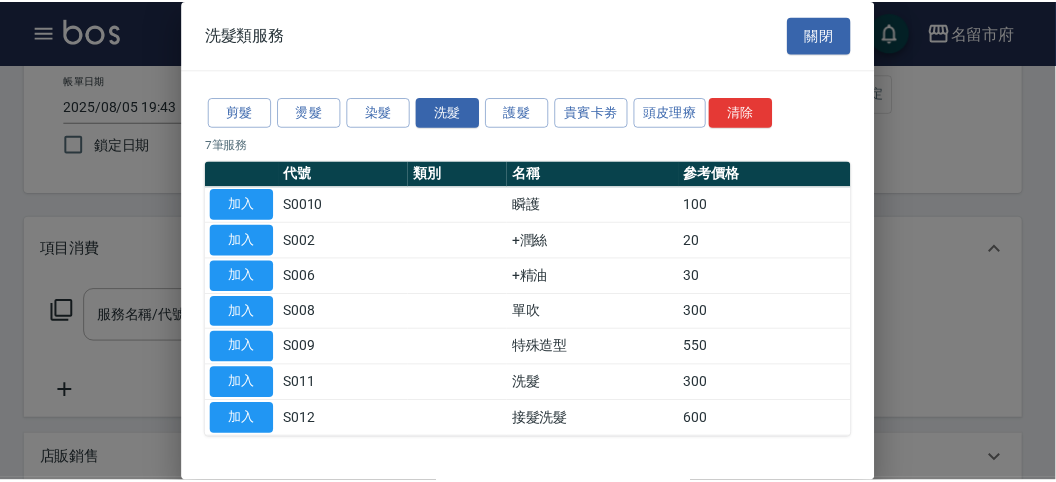 scroll, scrollTop: 61, scrollLeft: 0, axis: vertical 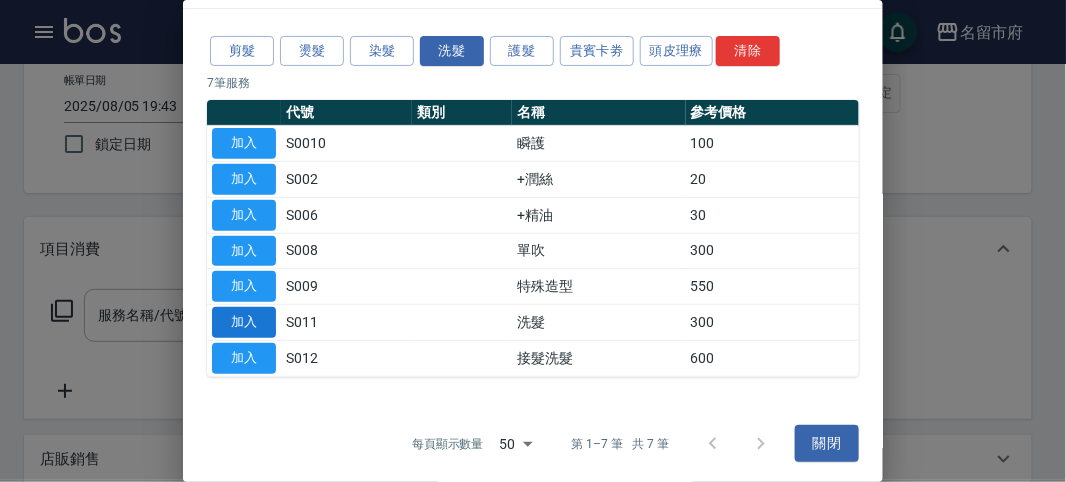 click on "加入" at bounding box center [244, 322] 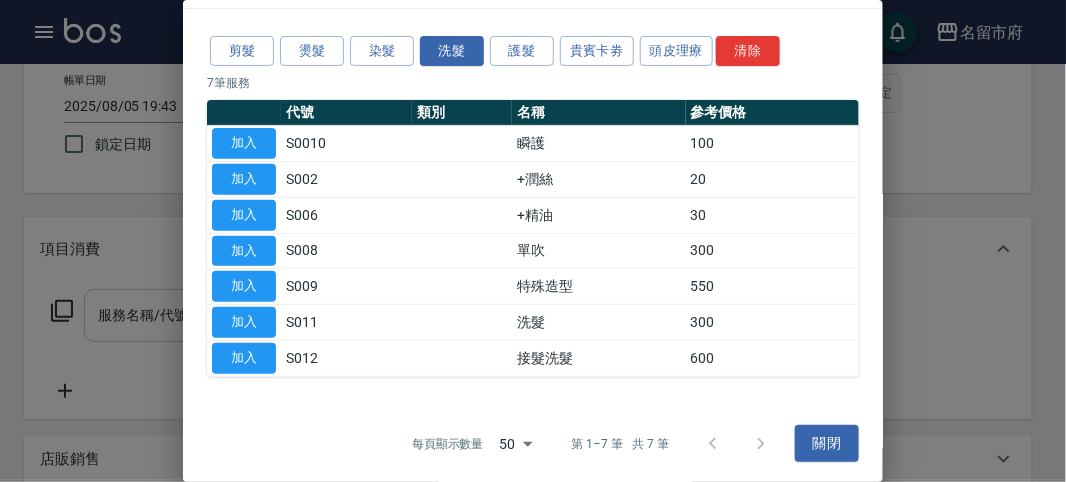 type on "洗髮(S011)" 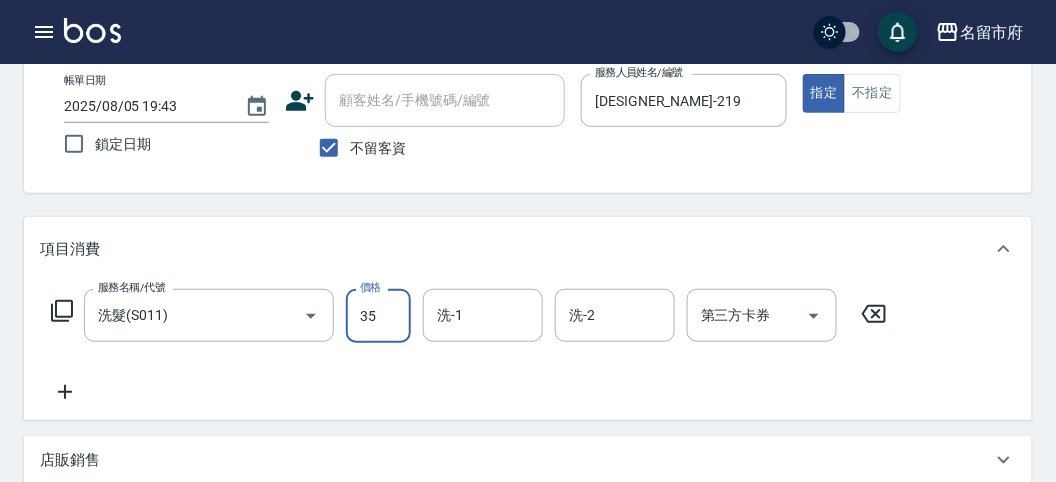 type on "350" 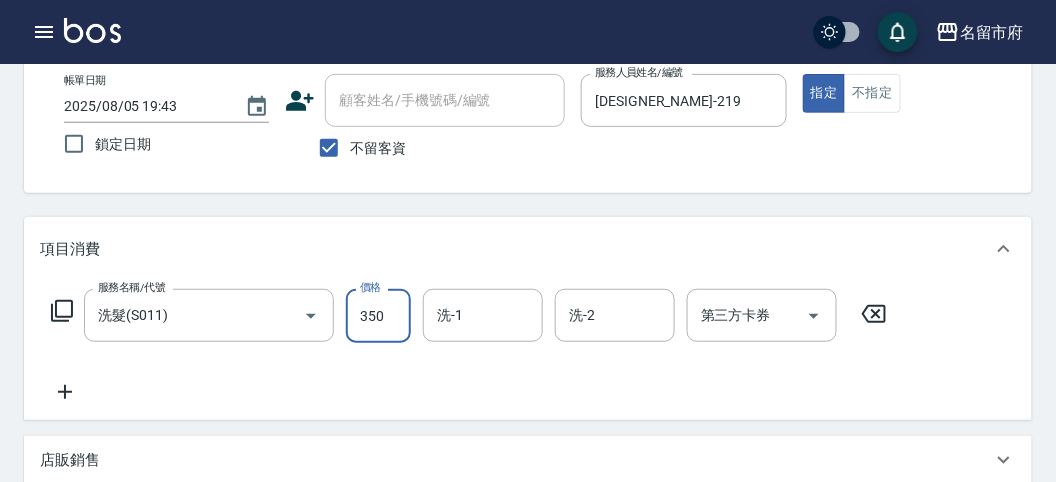 type on "[DATE] [TIME]" 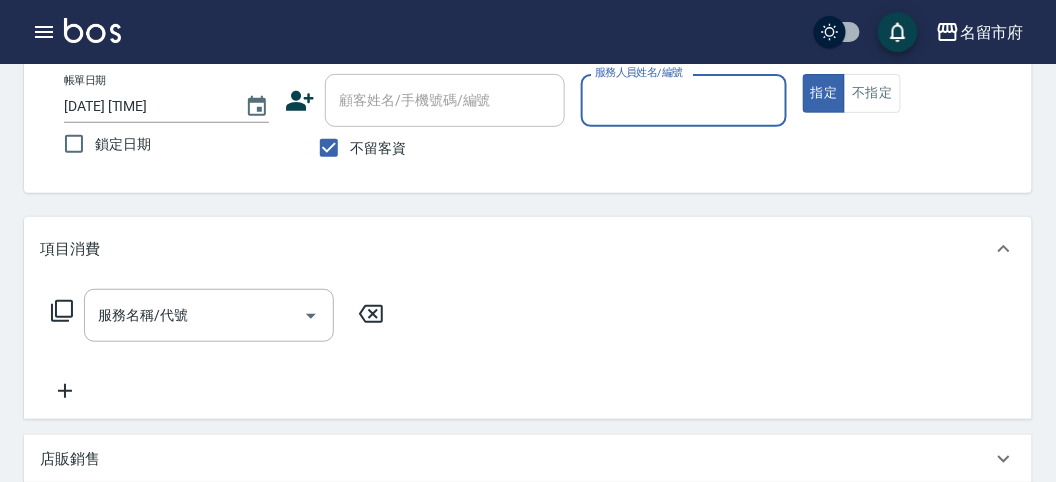 click on "服務人員姓名/編號" at bounding box center [683, 100] 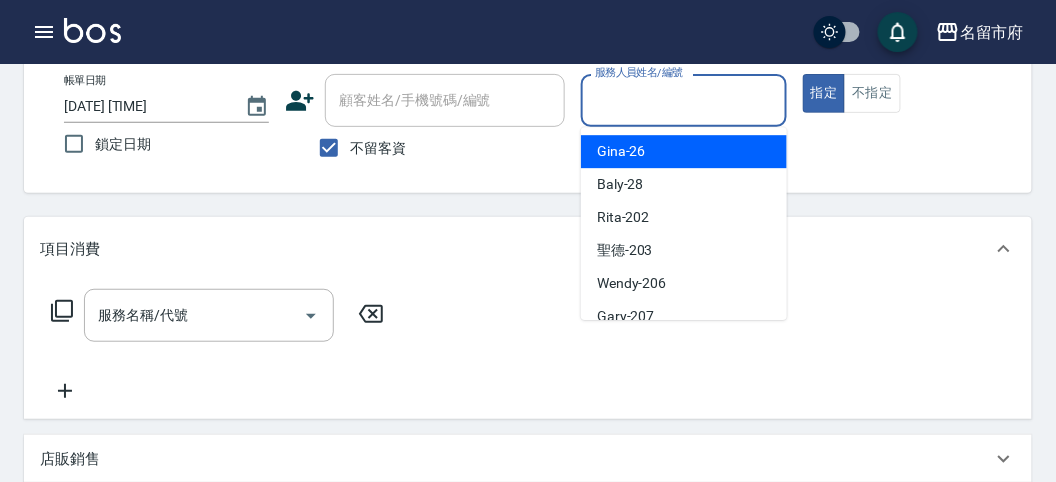 click on "Gina -26" at bounding box center [684, 151] 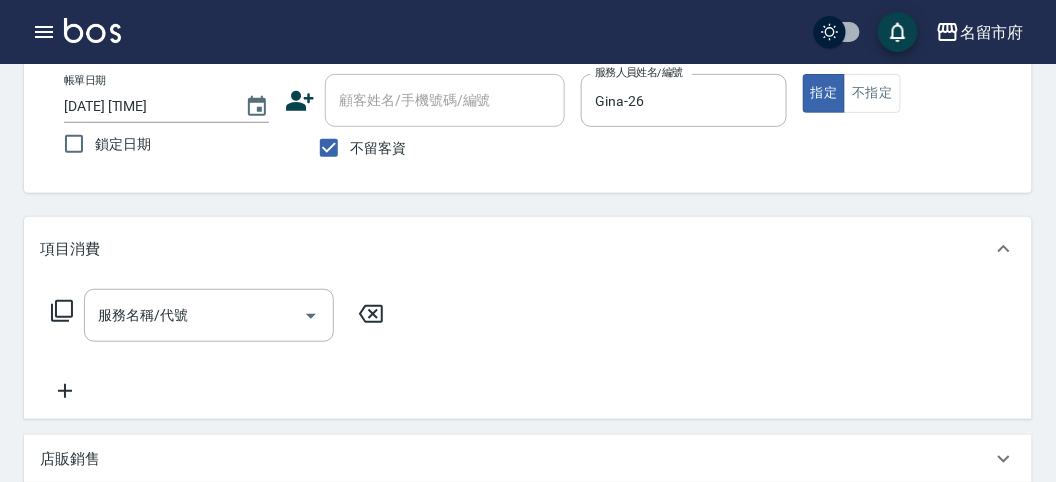 click 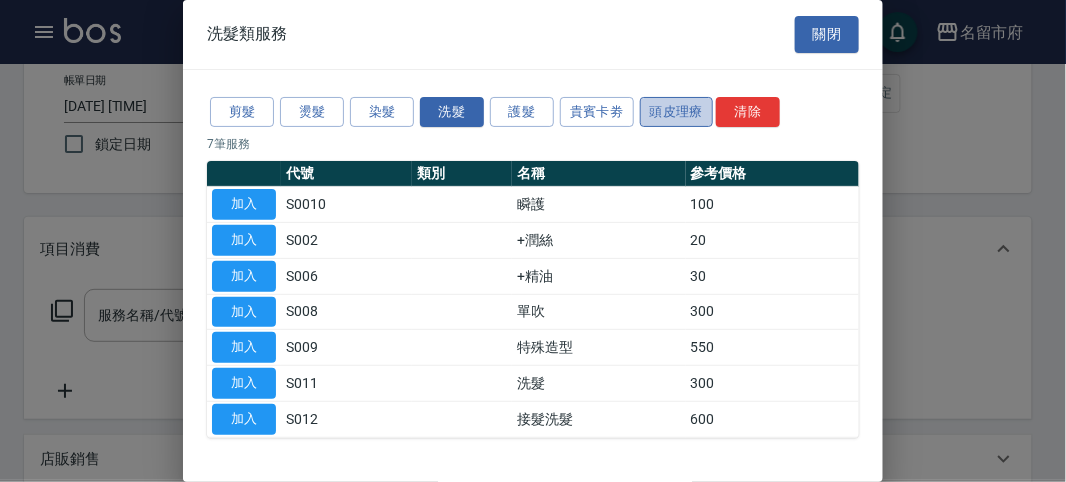 click on "頭皮理療" at bounding box center (677, 112) 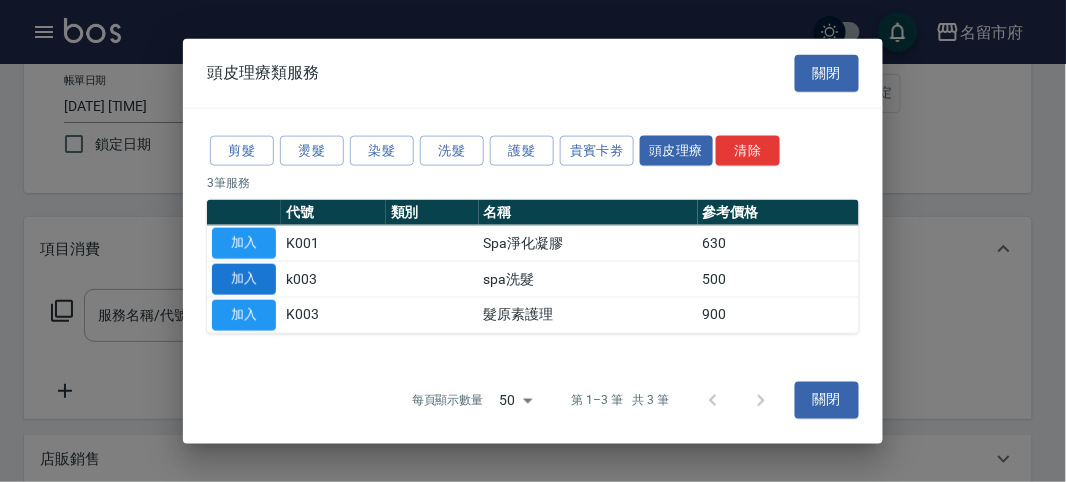 click on "加入" at bounding box center (244, 279) 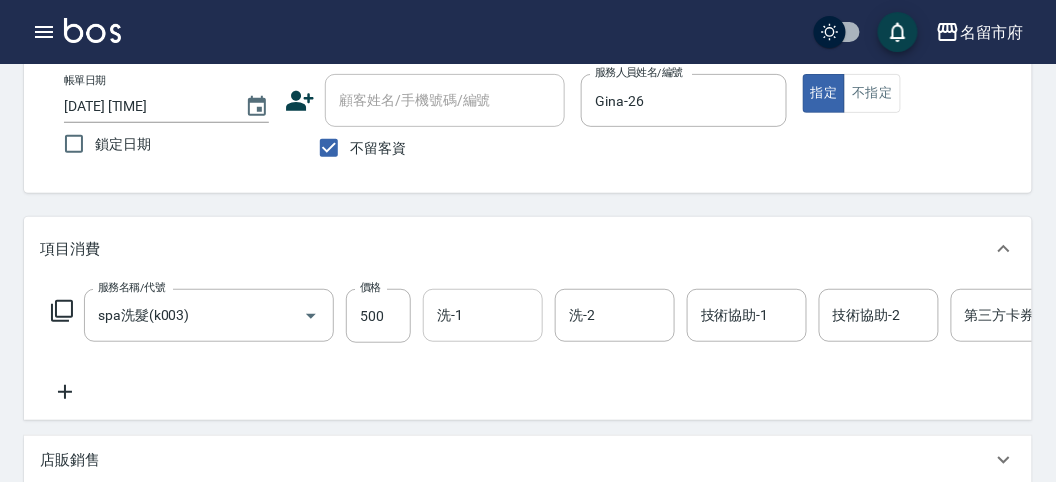 click on "洗-1 洗-1" at bounding box center [483, 315] 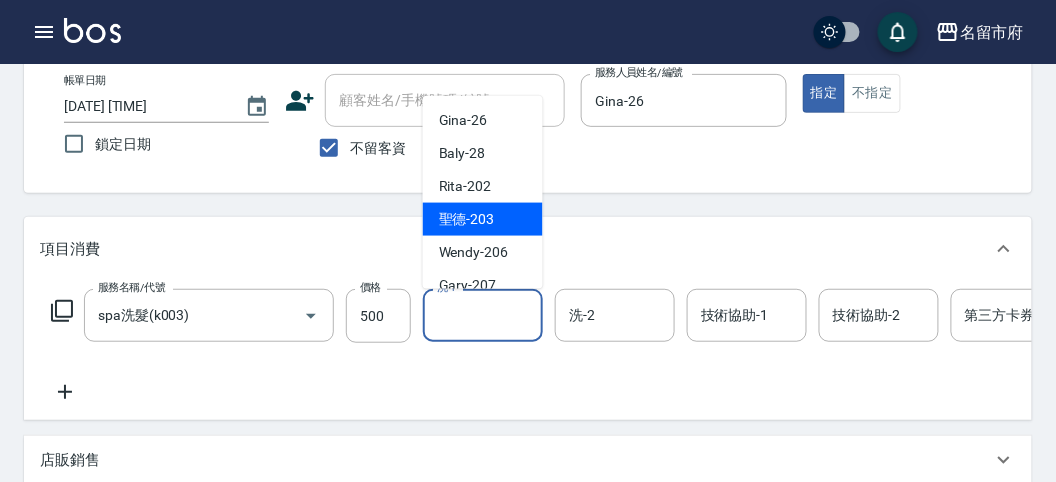 scroll, scrollTop: 153, scrollLeft: 0, axis: vertical 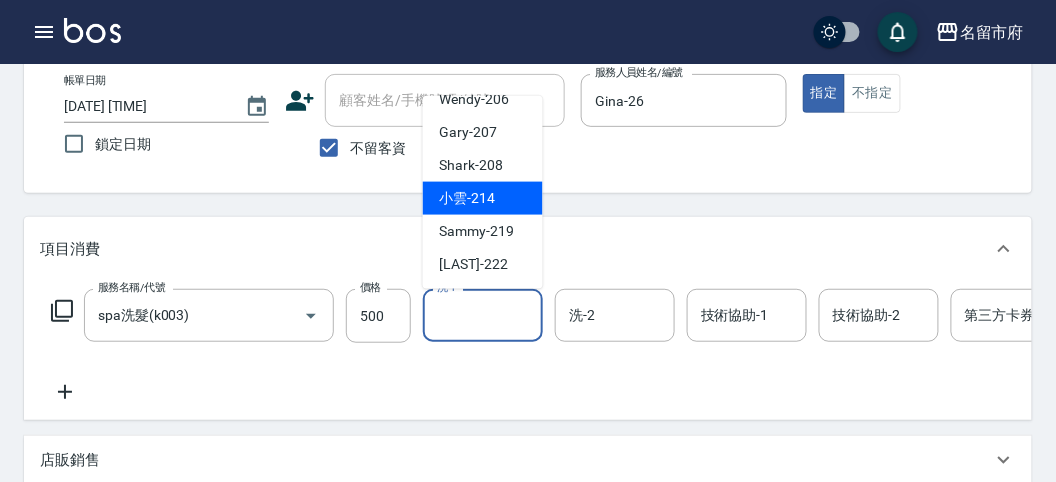 click on "小雲 -214" at bounding box center (467, 198) 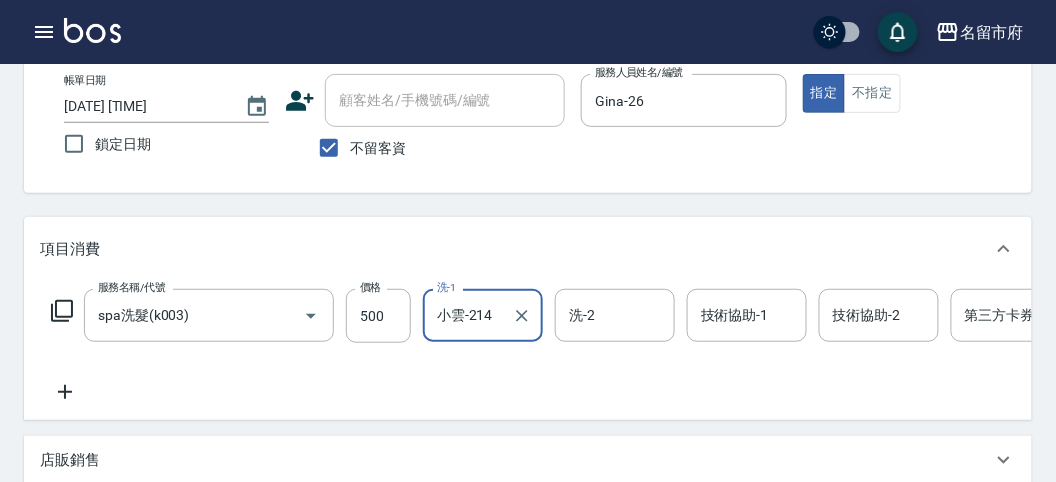 click 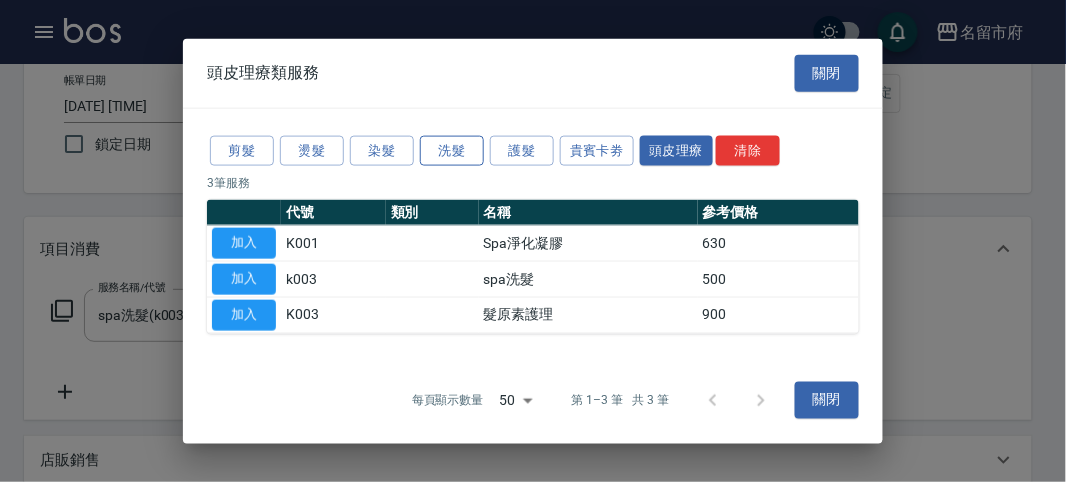 click on "洗髮" at bounding box center (452, 150) 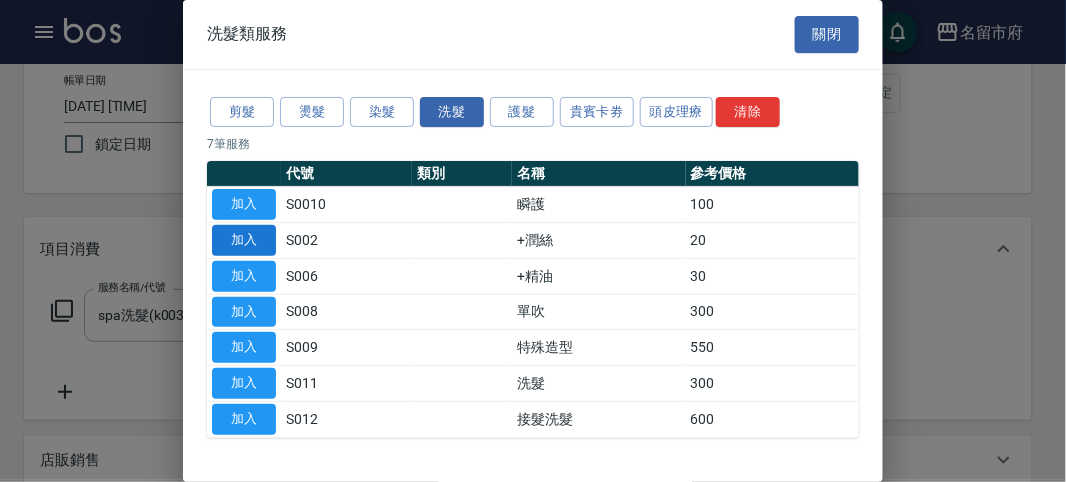 click on "加入" at bounding box center [244, 240] 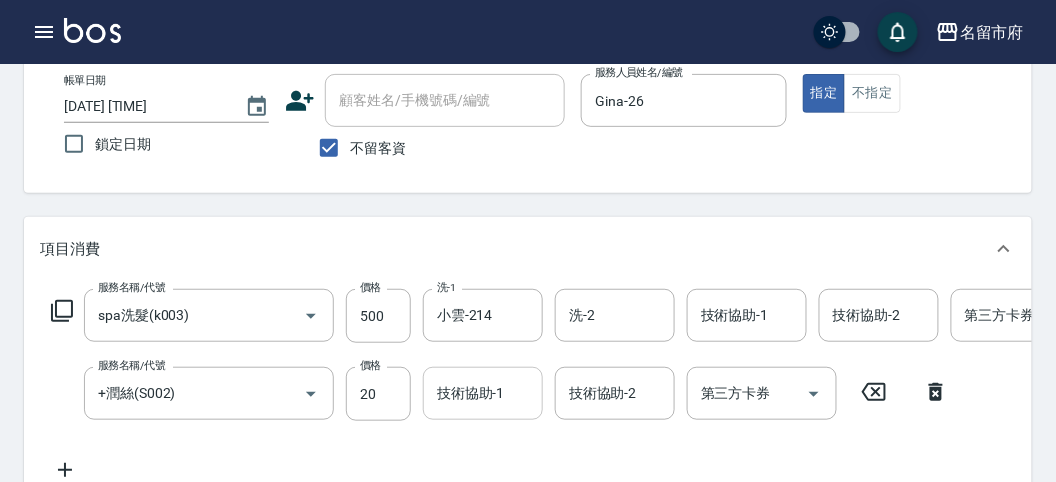 click on "技術協助-1" at bounding box center (483, 393) 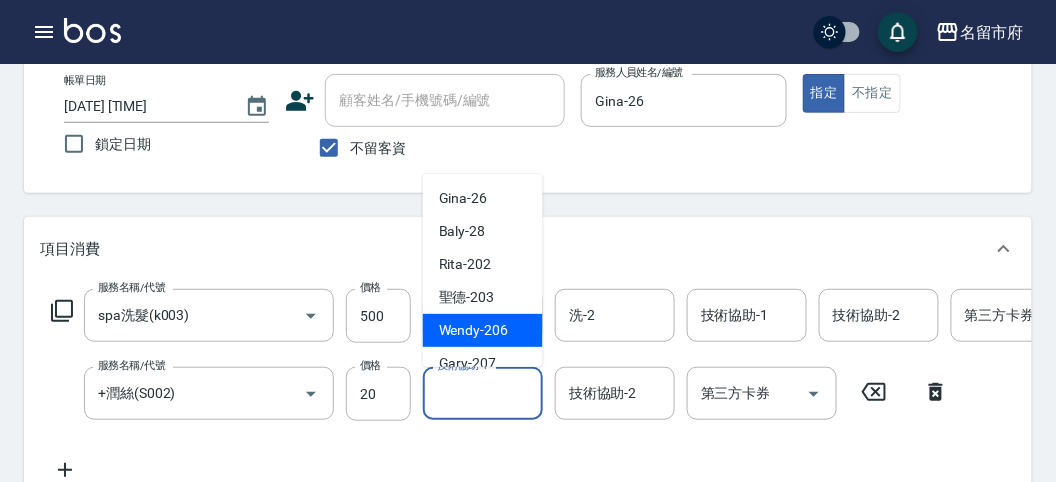 scroll, scrollTop: 153, scrollLeft: 0, axis: vertical 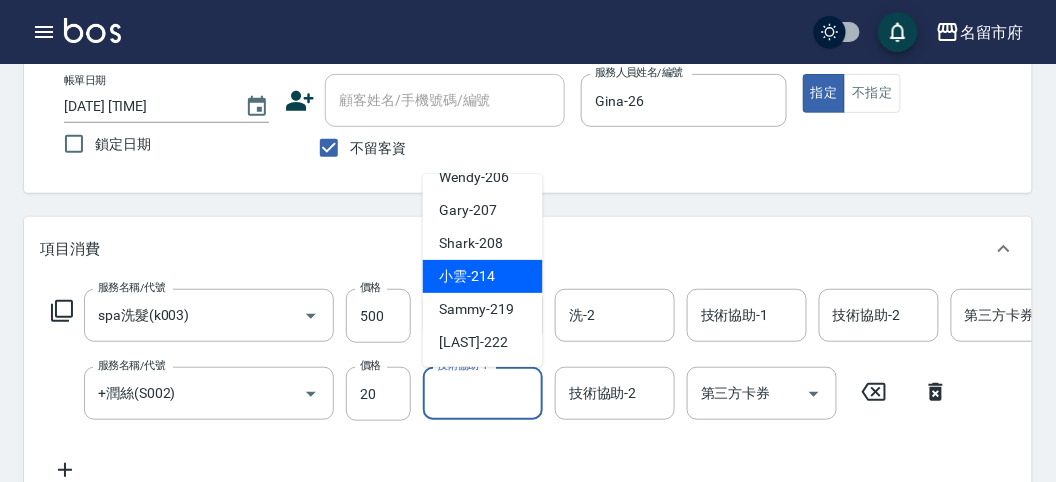 click on "小雲 -214" at bounding box center [467, 276] 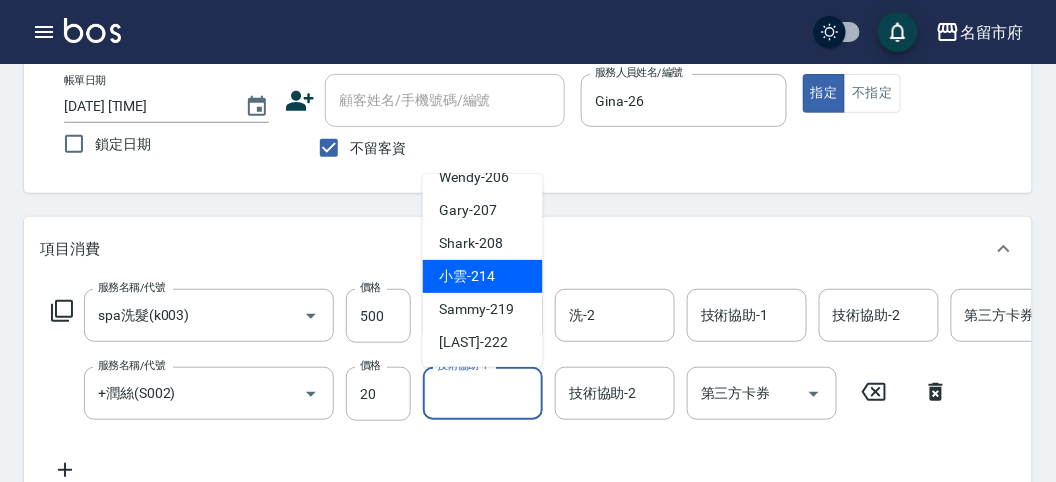 type on "小雲-214" 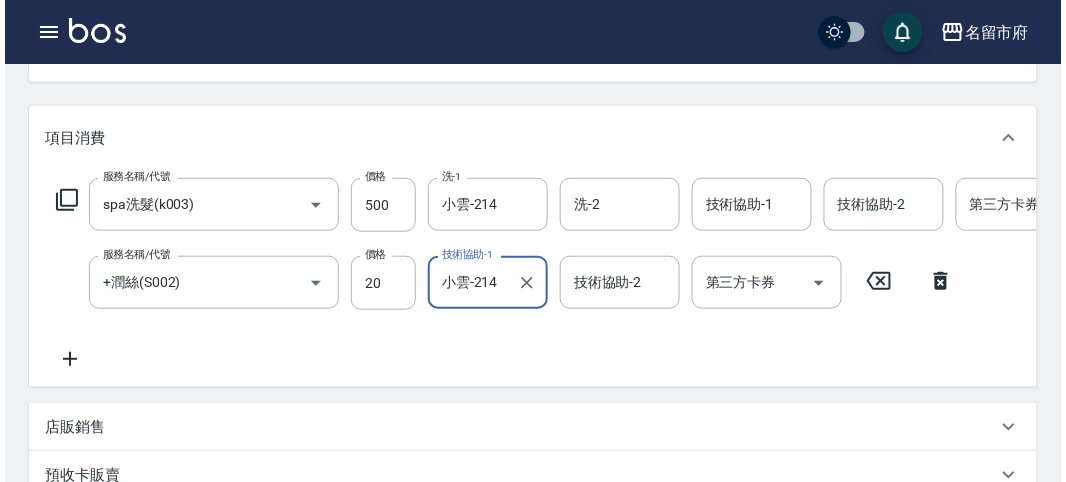 scroll, scrollTop: 682, scrollLeft: 0, axis: vertical 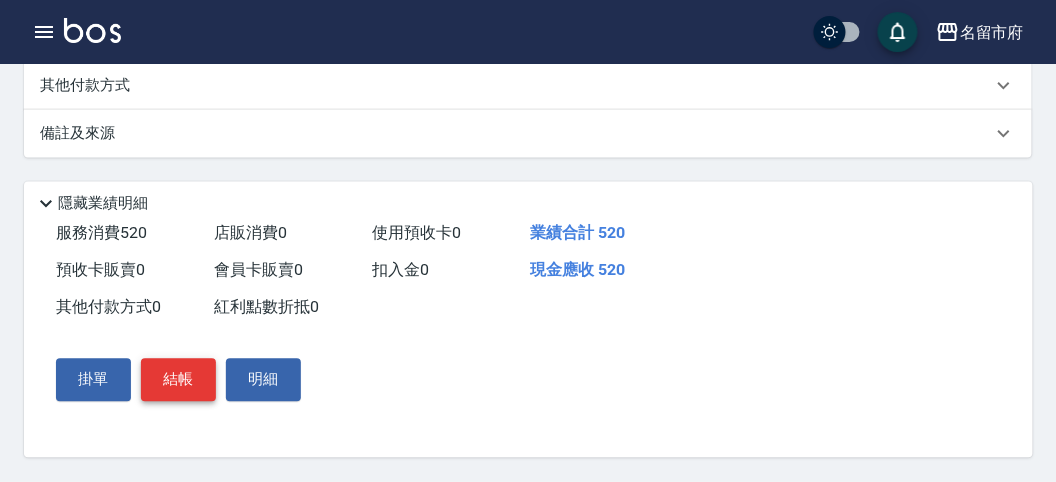 click on "結帳" at bounding box center [178, 380] 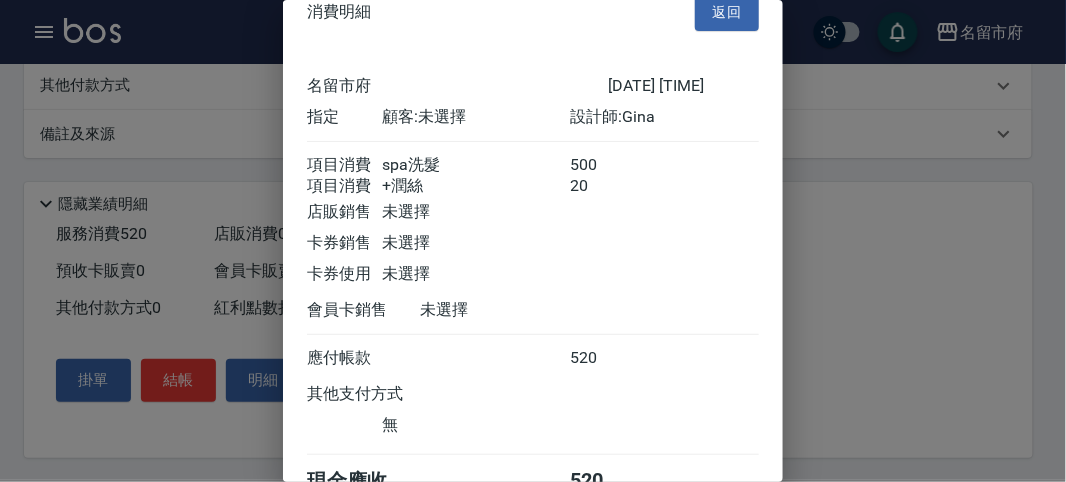 scroll, scrollTop: 133, scrollLeft: 0, axis: vertical 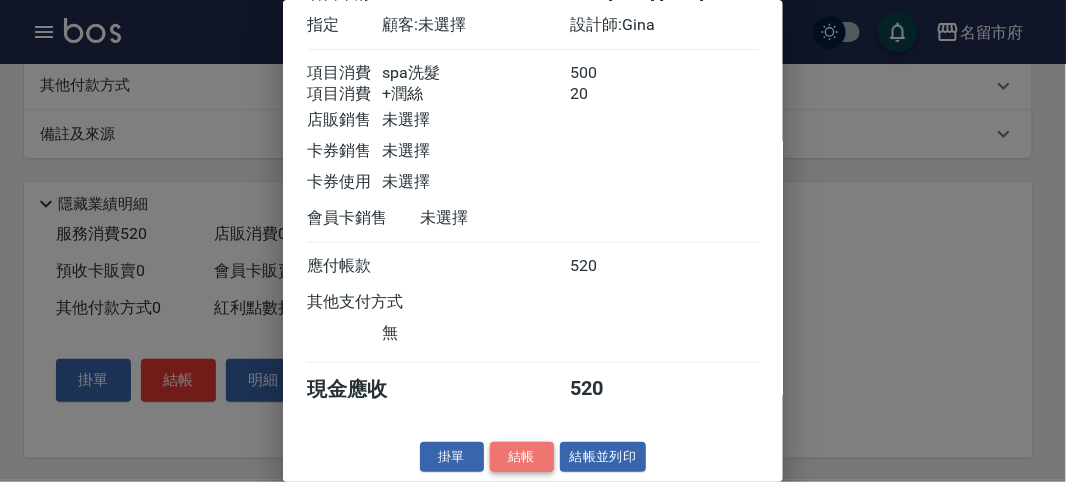 click on "結帳" at bounding box center (522, 457) 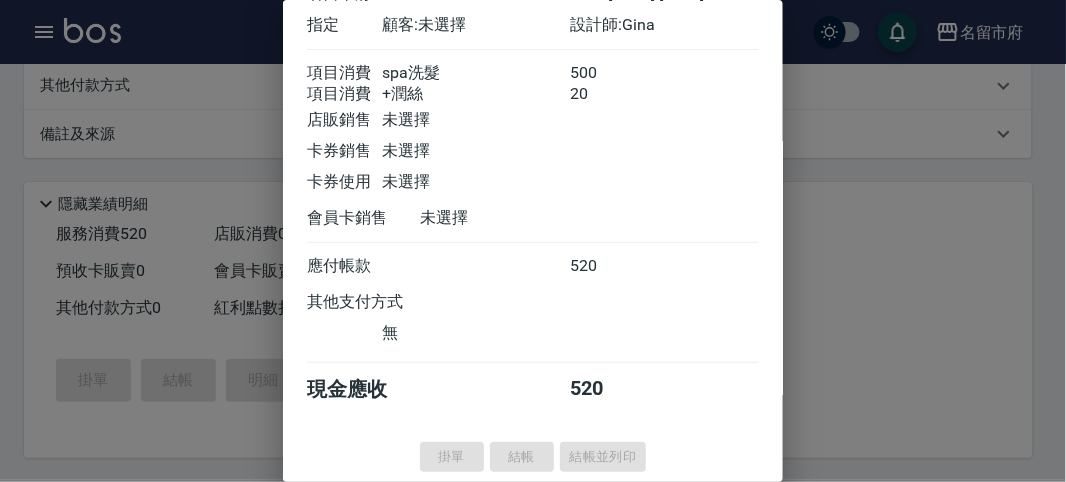 type on "[DATE] [TIME]" 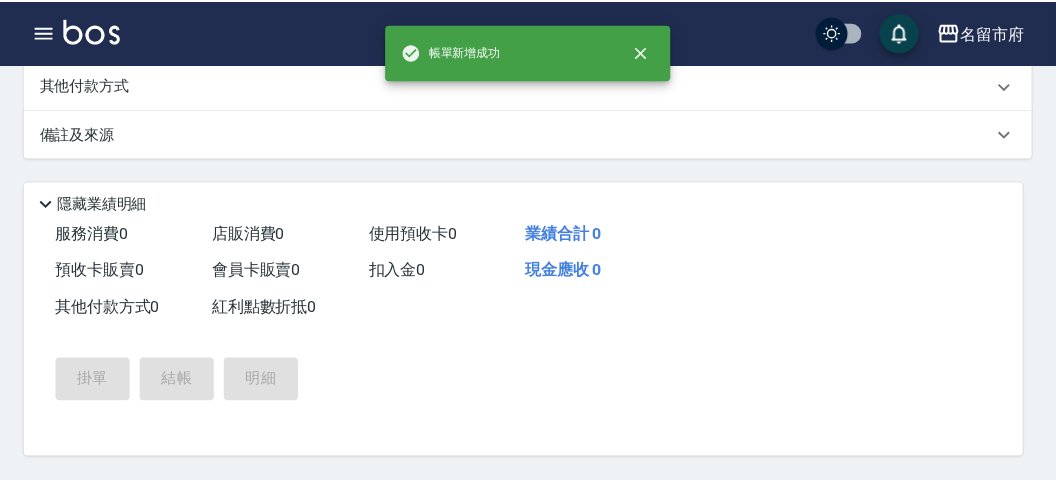 scroll, scrollTop: 0, scrollLeft: 0, axis: both 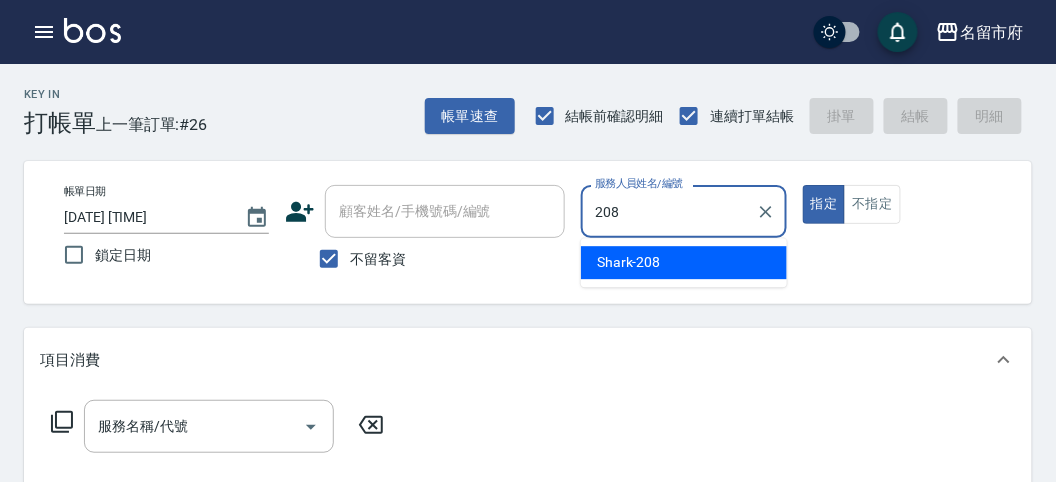 click on "[DESIGNER_NAME] -208" at bounding box center (684, 262) 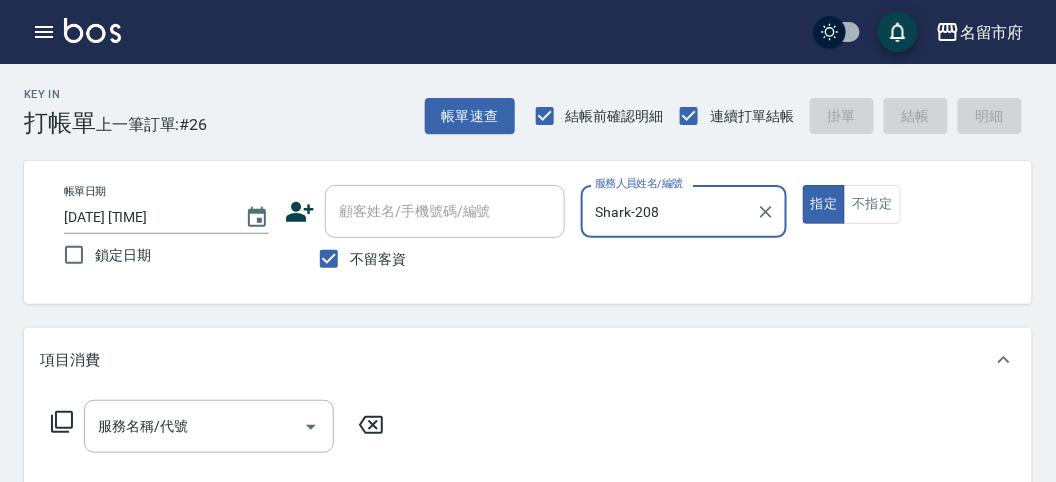 type on "Shark-208" 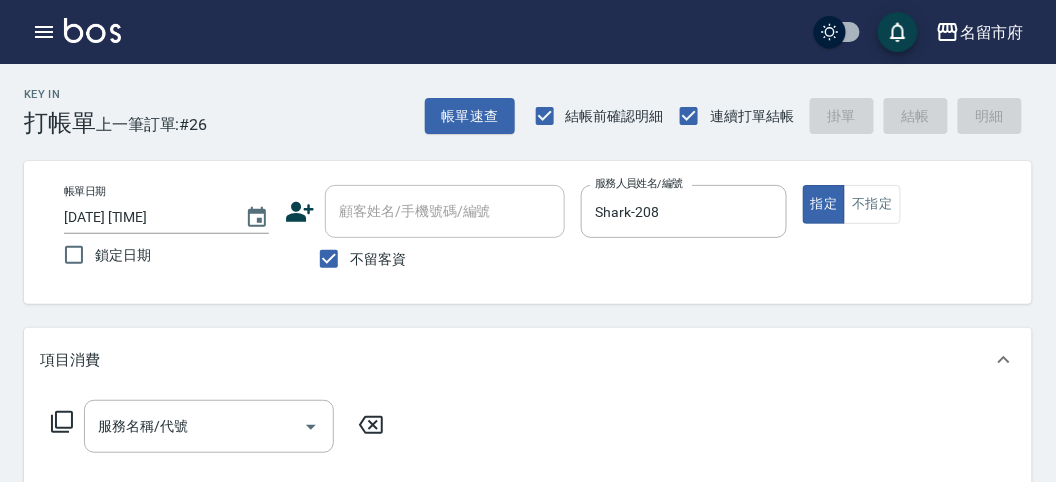 click 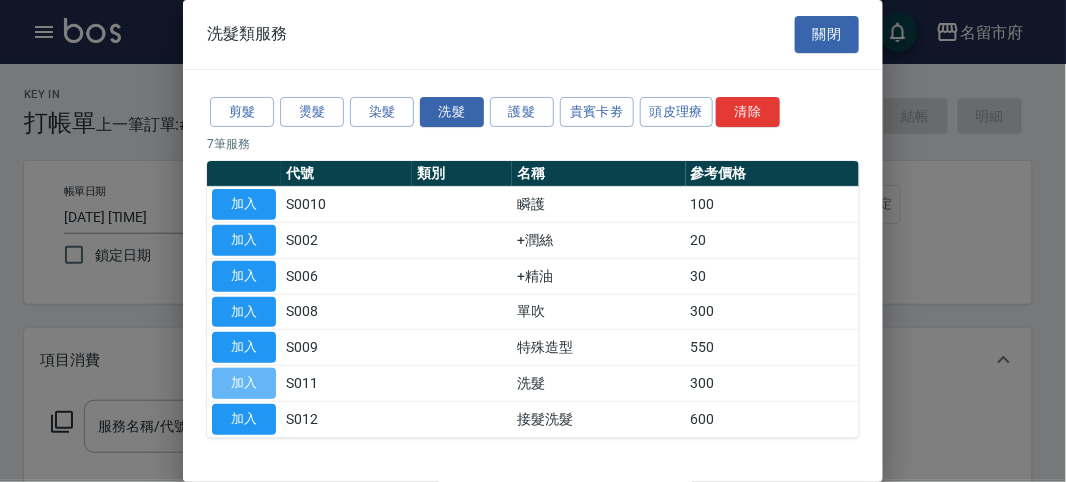 click on "加入" at bounding box center (244, 383) 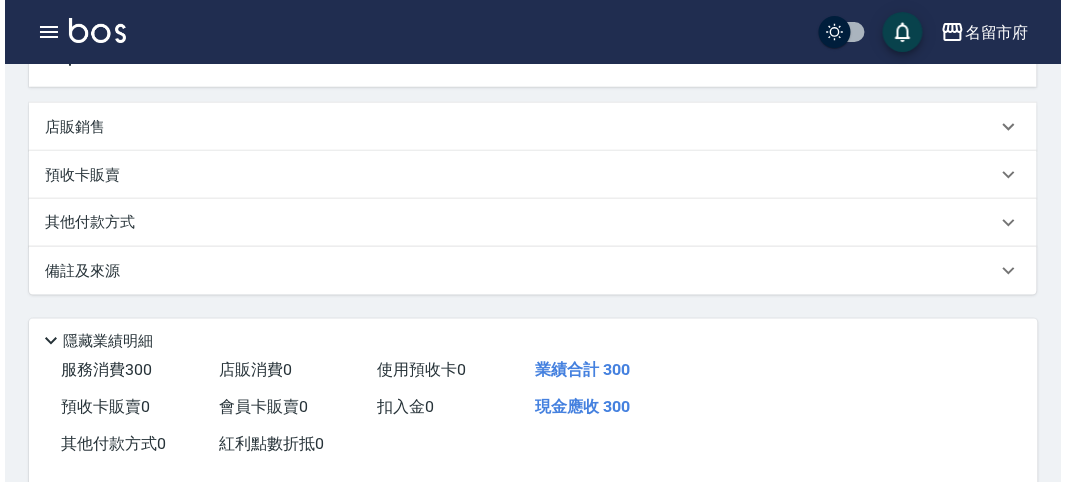 scroll, scrollTop: 585, scrollLeft: 0, axis: vertical 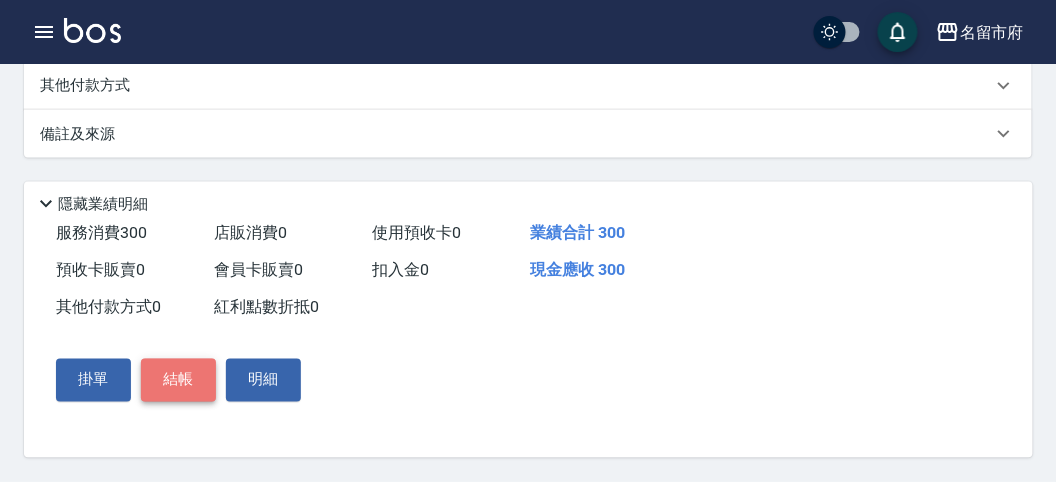 click on "結帳" at bounding box center (178, 380) 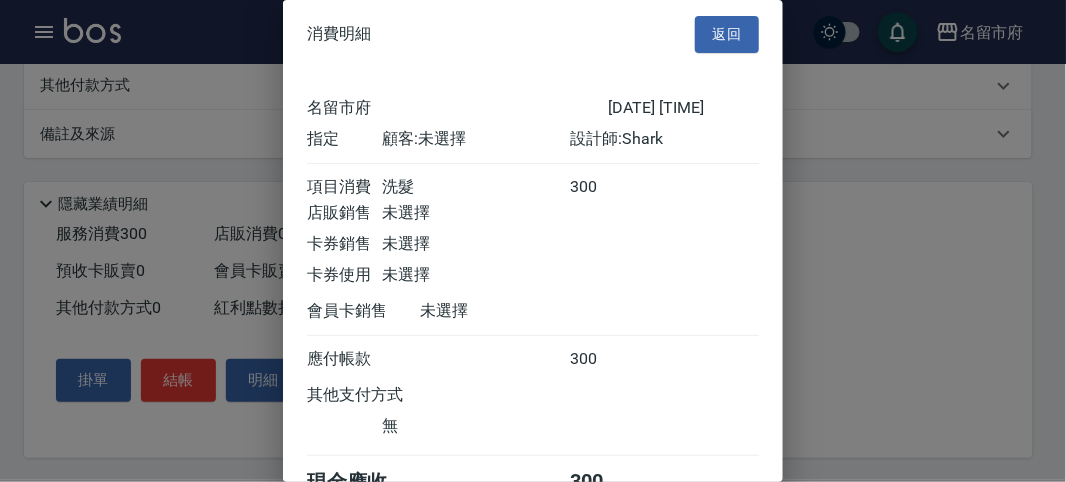 scroll, scrollTop: 111, scrollLeft: 0, axis: vertical 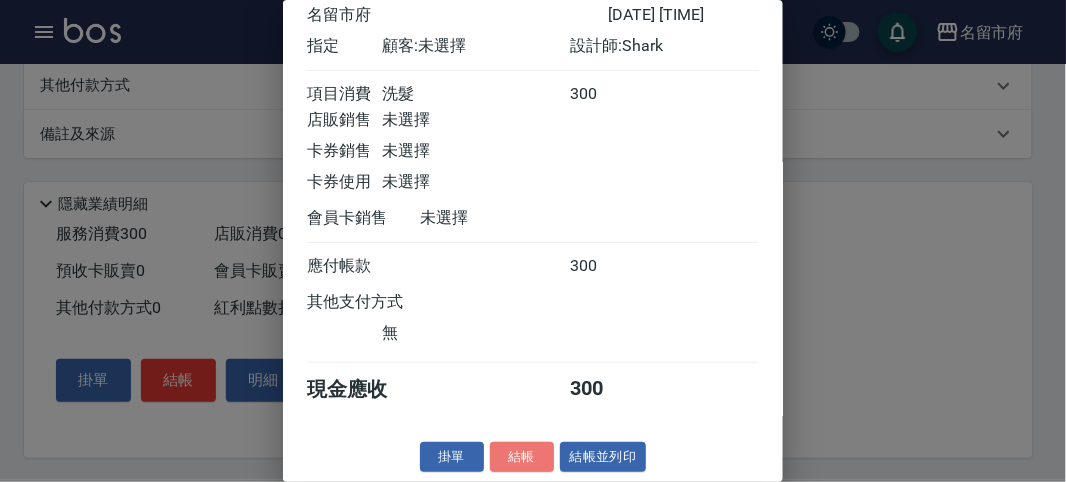 click on "結帳" at bounding box center (522, 457) 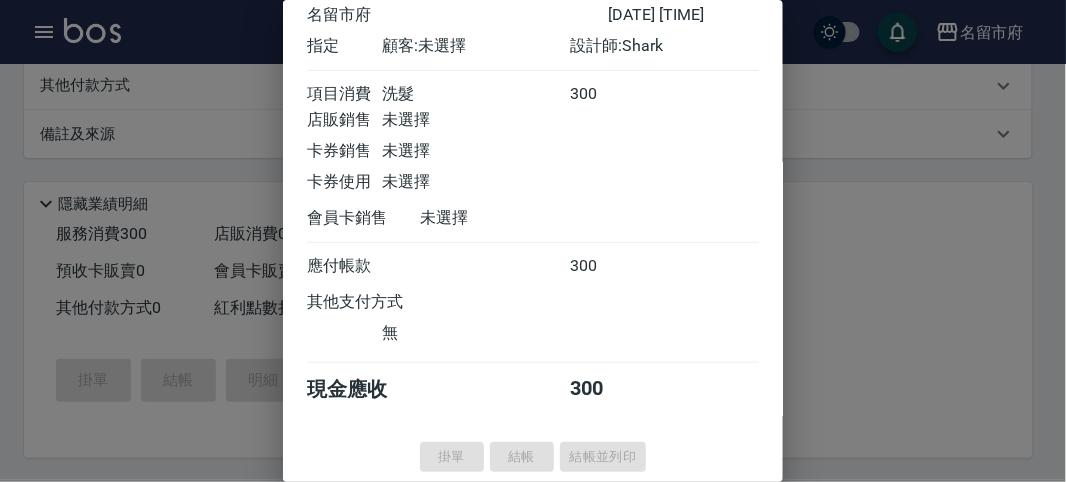 type on "[DATE] [TIME]" 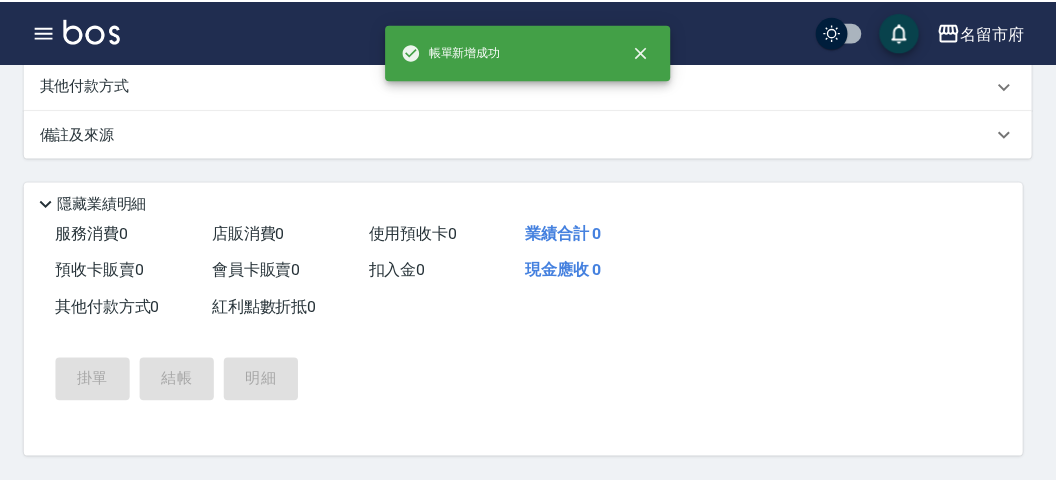 scroll, scrollTop: 0, scrollLeft: 0, axis: both 